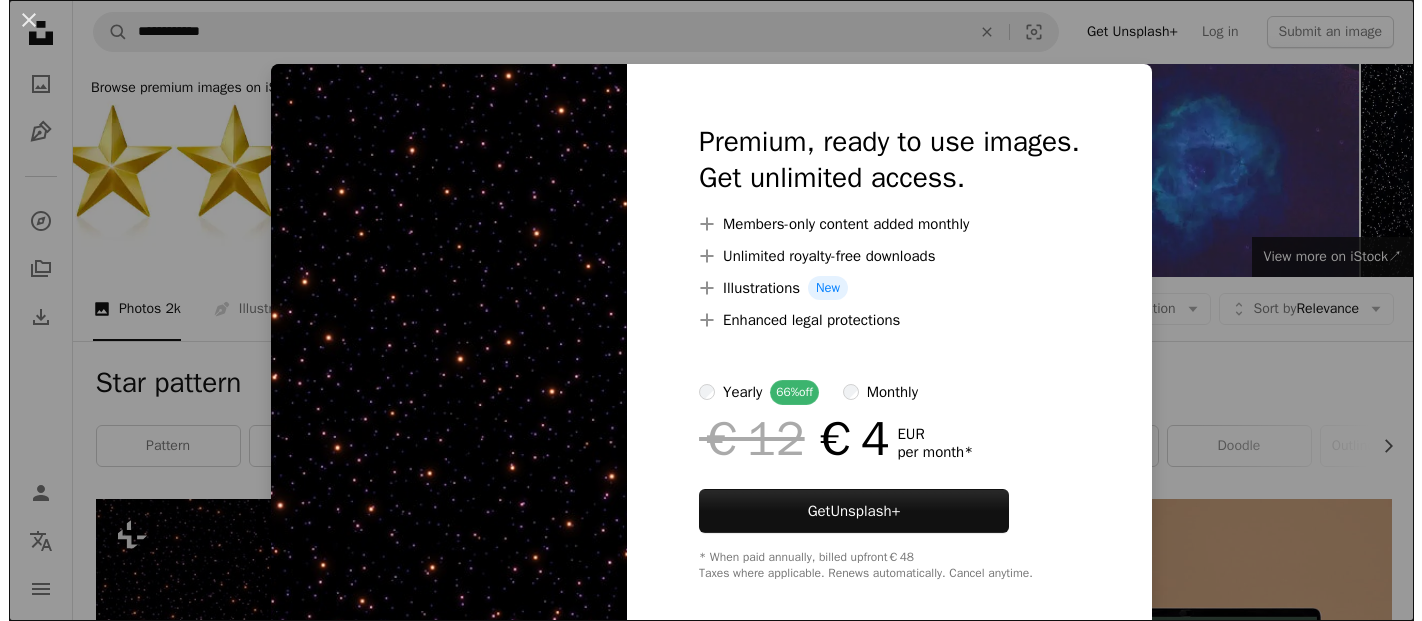 scroll, scrollTop: 119, scrollLeft: 0, axis: vertical 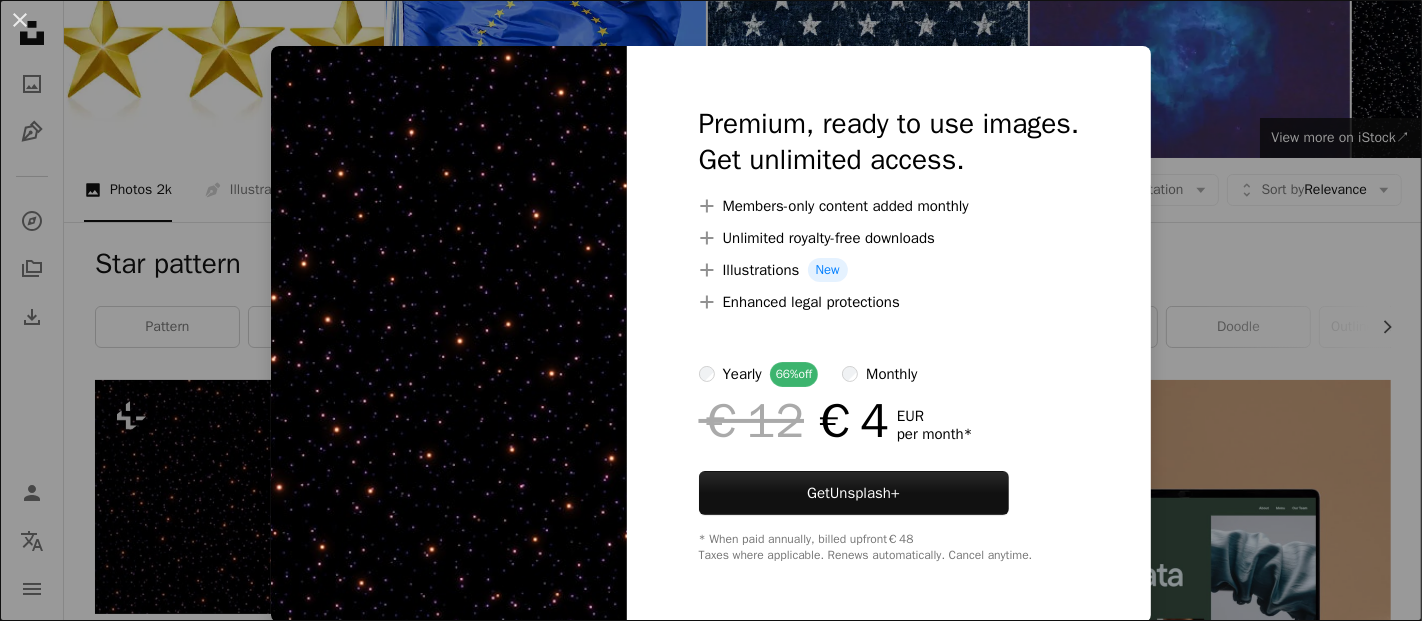 click on "A [ADJECTIVE] [NOUN] [NOUN] [NOUN] – Free [ADJECTIVE] [NOUN] on Unsplash" at bounding box center (711, 310) 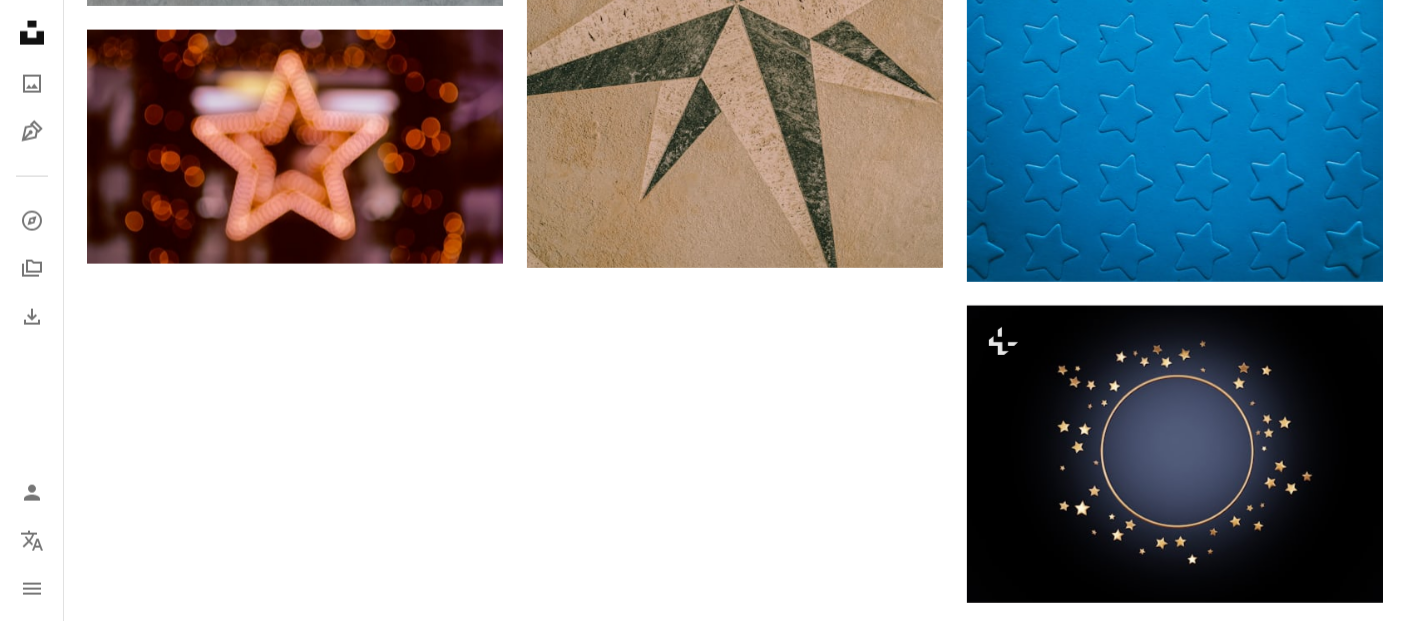 scroll, scrollTop: 2897, scrollLeft: 0, axis: vertical 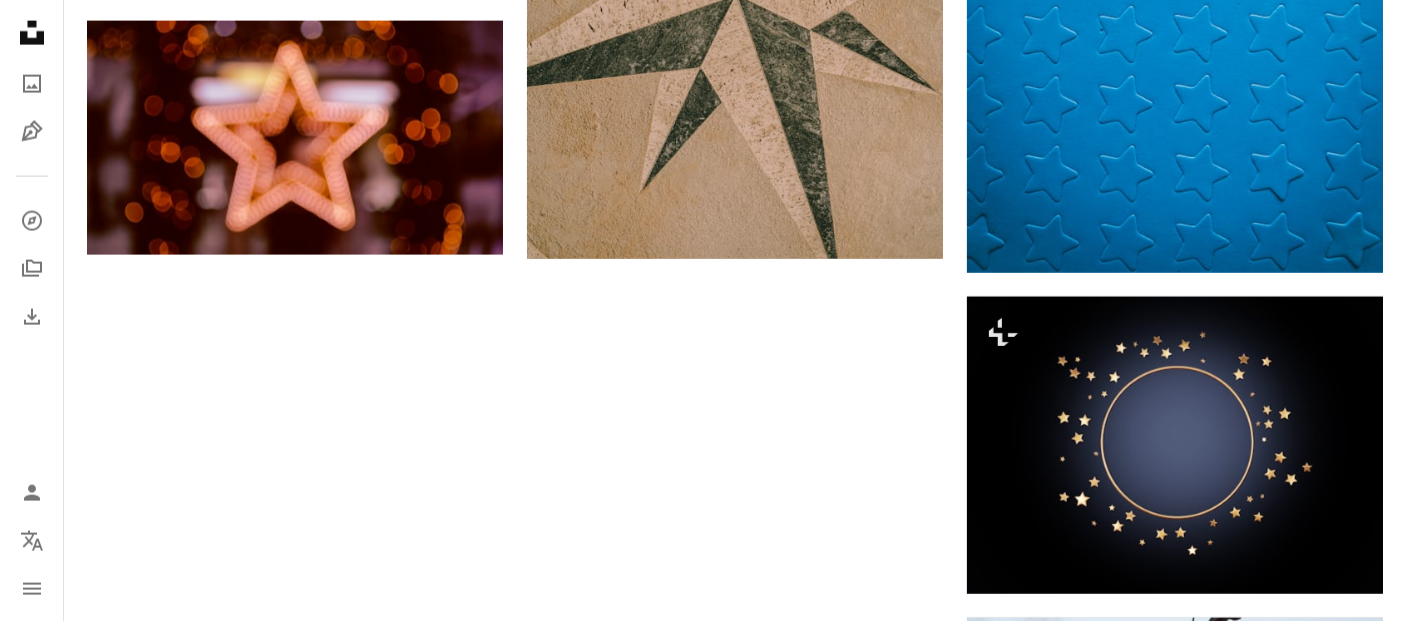 click on "Load more" at bounding box center [735, 1253] 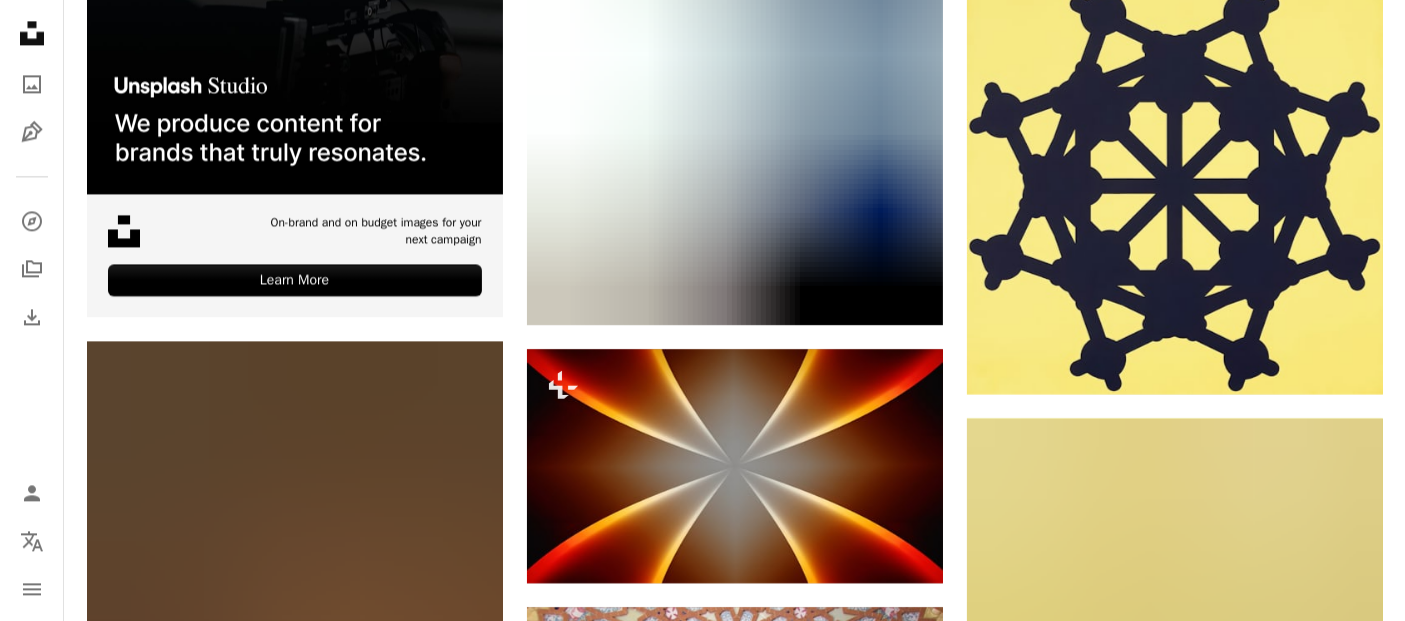 scroll, scrollTop: 4785, scrollLeft: 0, axis: vertical 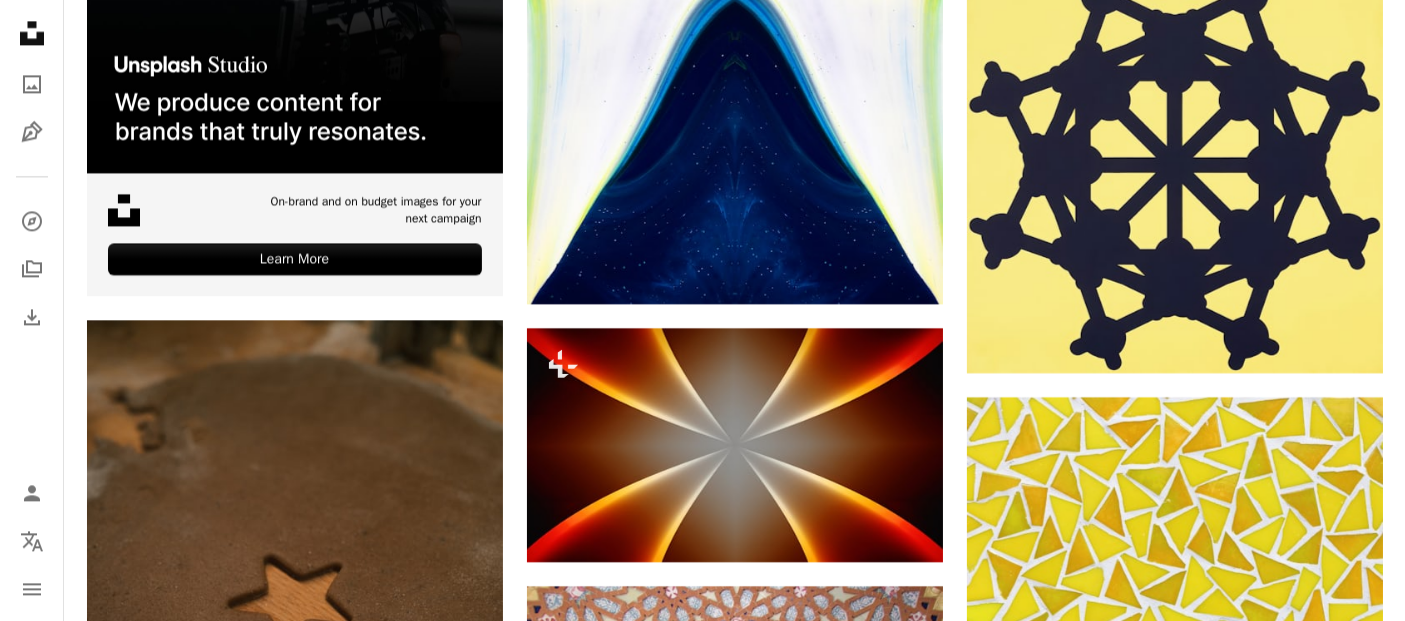 click on "Arrow pointing down" at bounding box center (463, 1233) 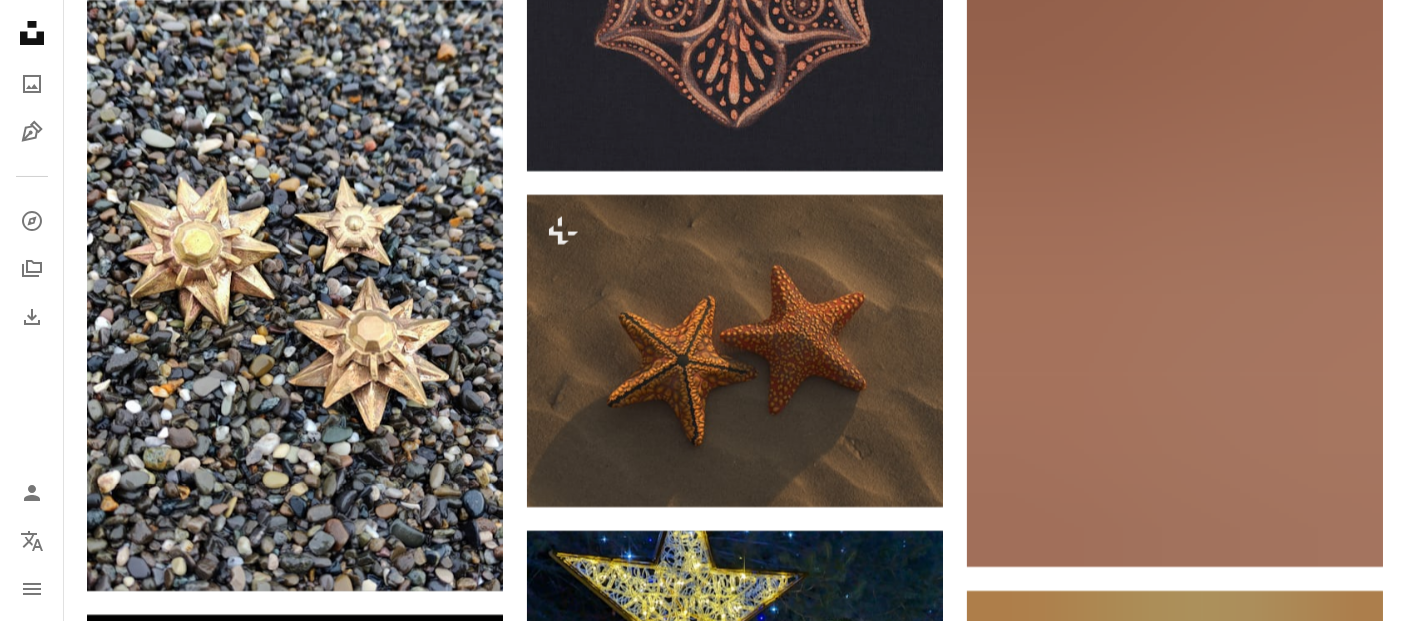 scroll, scrollTop: 7674, scrollLeft: 0, axis: vertical 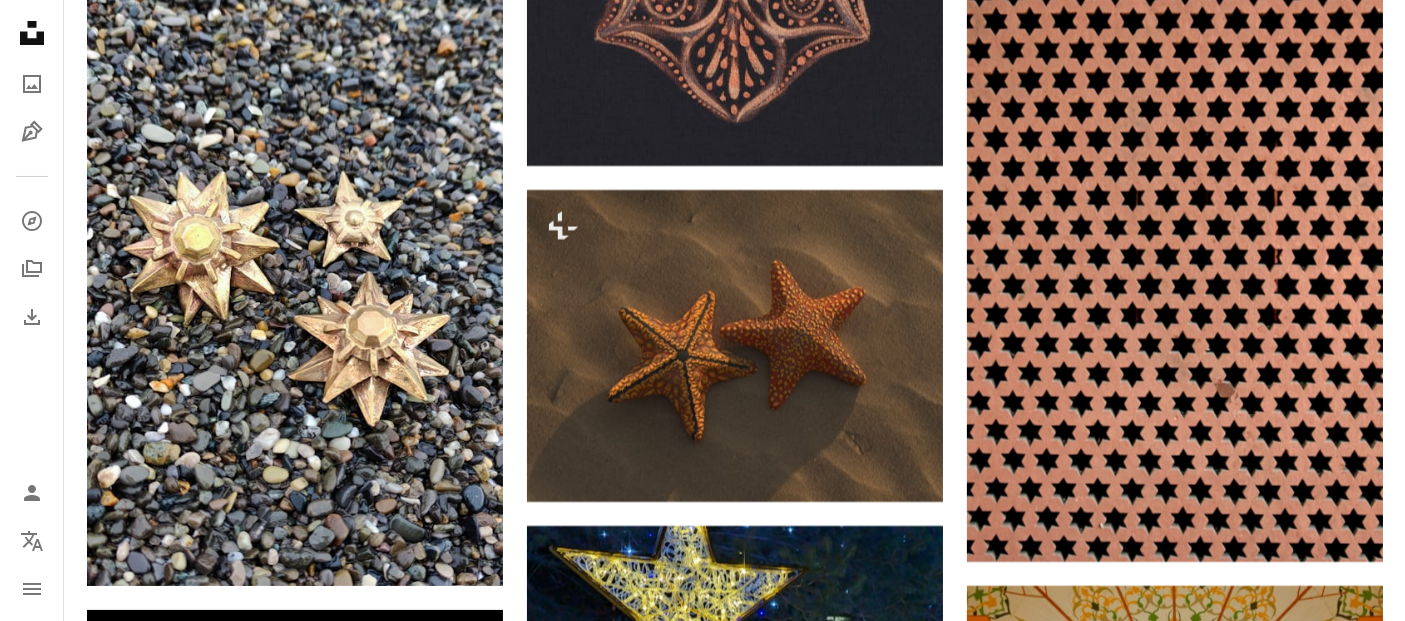 click on "Arrow pointing down" at bounding box center (463, 1186) 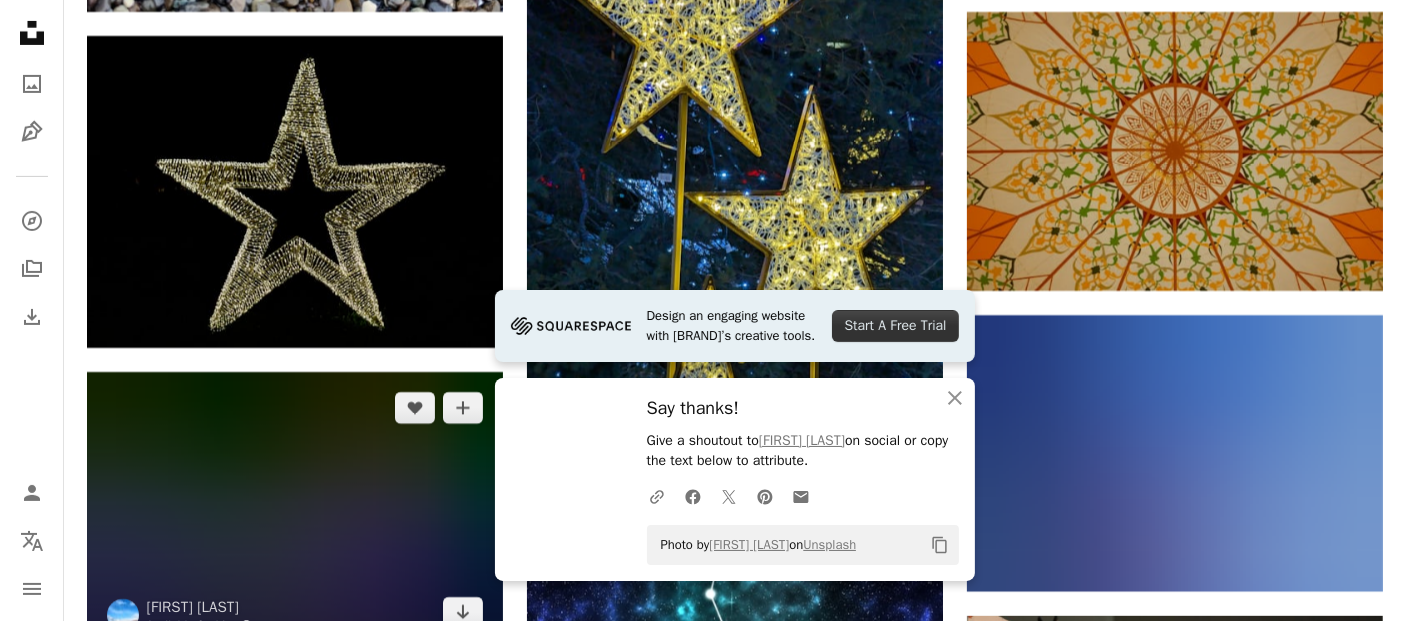 scroll, scrollTop: 8341, scrollLeft: 0, axis: vertical 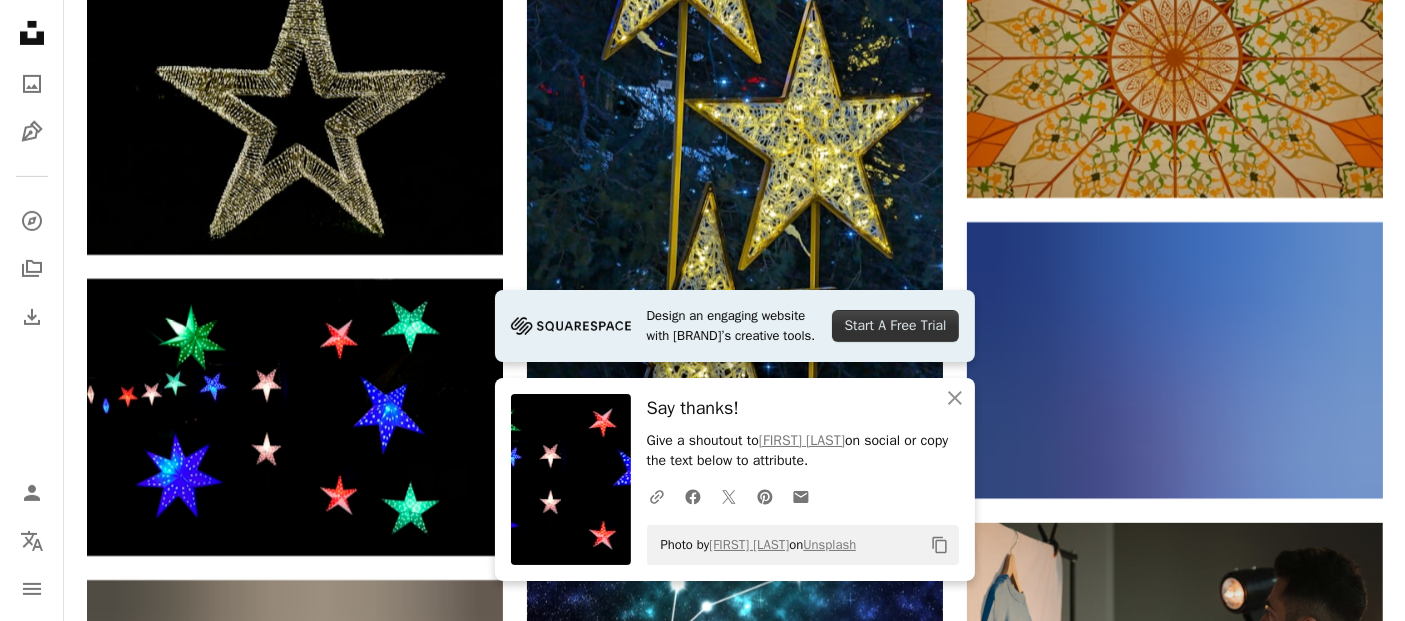 click on "Plus sign for Unsplash+ A heart A plus sign [FIRST] [LAST] For Unsplash+ A lock Download A heart A plus sign [FIRST] [LAST] Arrow pointing down A heart A plus sign [FIRST] [LAST] Available for hire A checkmark inside of a circle Arrow pointing down Plus sign for Unsplash+ A heart A plus sign [FIRST] [LAST] For Unsplash+ A lock Download A heart A plus sign [FIRST] [LAST] Arrow pointing down A heart A plus sign [FIRST] [LAST] Arrow pointing down A heart A plus sign [FIRST] [LAST] Arrow pointing down A heart A plus sign [FIRST] [LAST] Arrow pointing down A heart A plus sign [FIRST] [LAST] Daniel Olah Available for hire A checkmark inside of a circle Arrow pointing down –– ––– ––– – – ––– – – – ––– –– –– –––– –– On-brand and on budget images for your next campaign Learn More A heart A plus sign [FIRST] [LAST] Available for hire A heart For" at bounding box center (735, -1763) 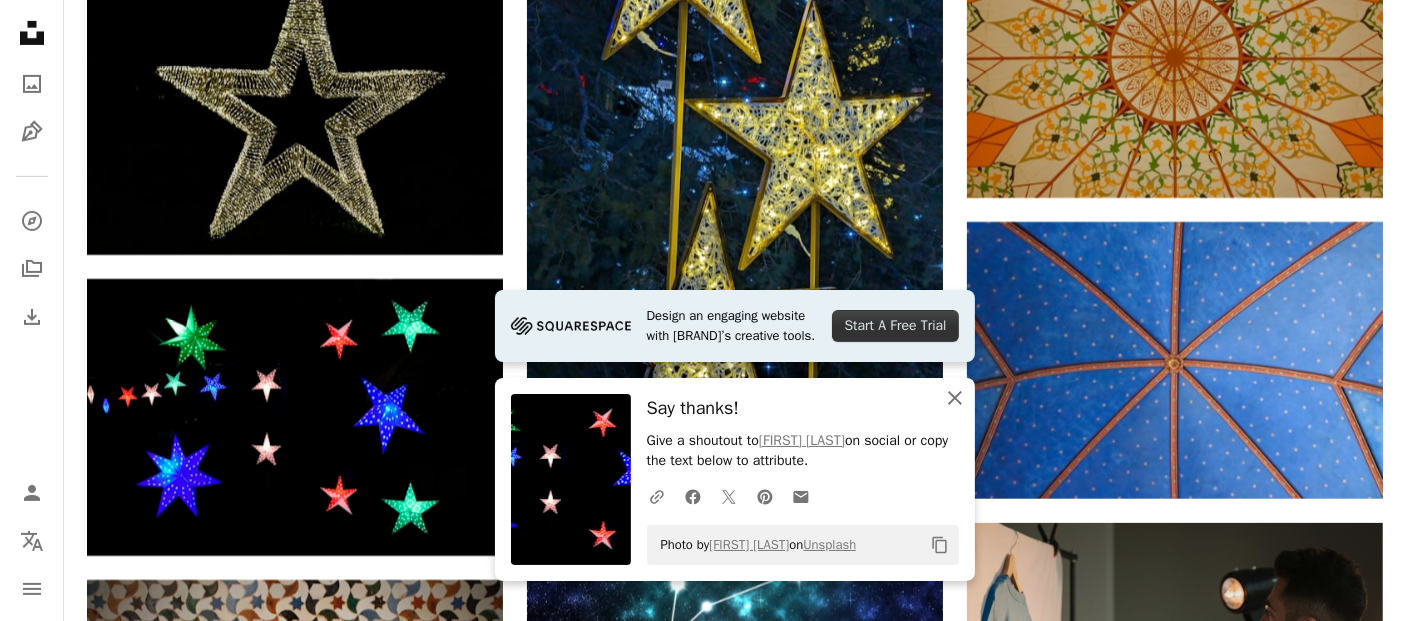 click on "An X shape" at bounding box center (955, 398) 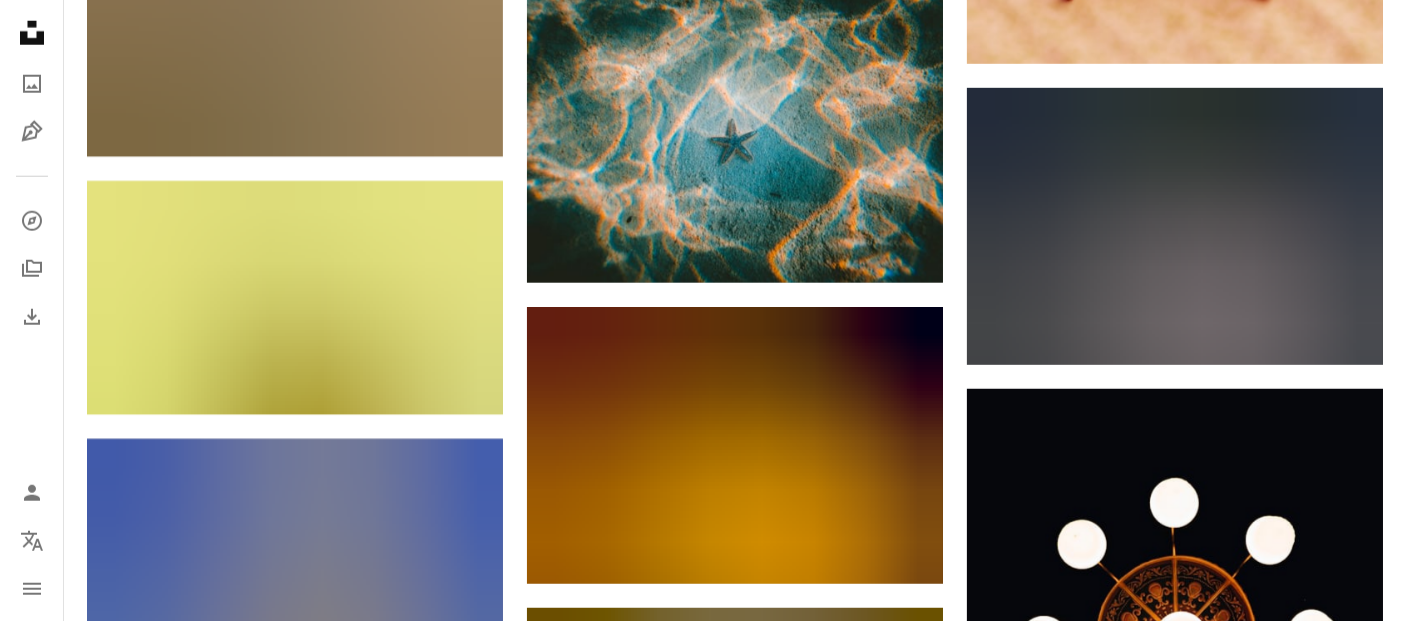 scroll, scrollTop: 9674, scrollLeft: 0, axis: vertical 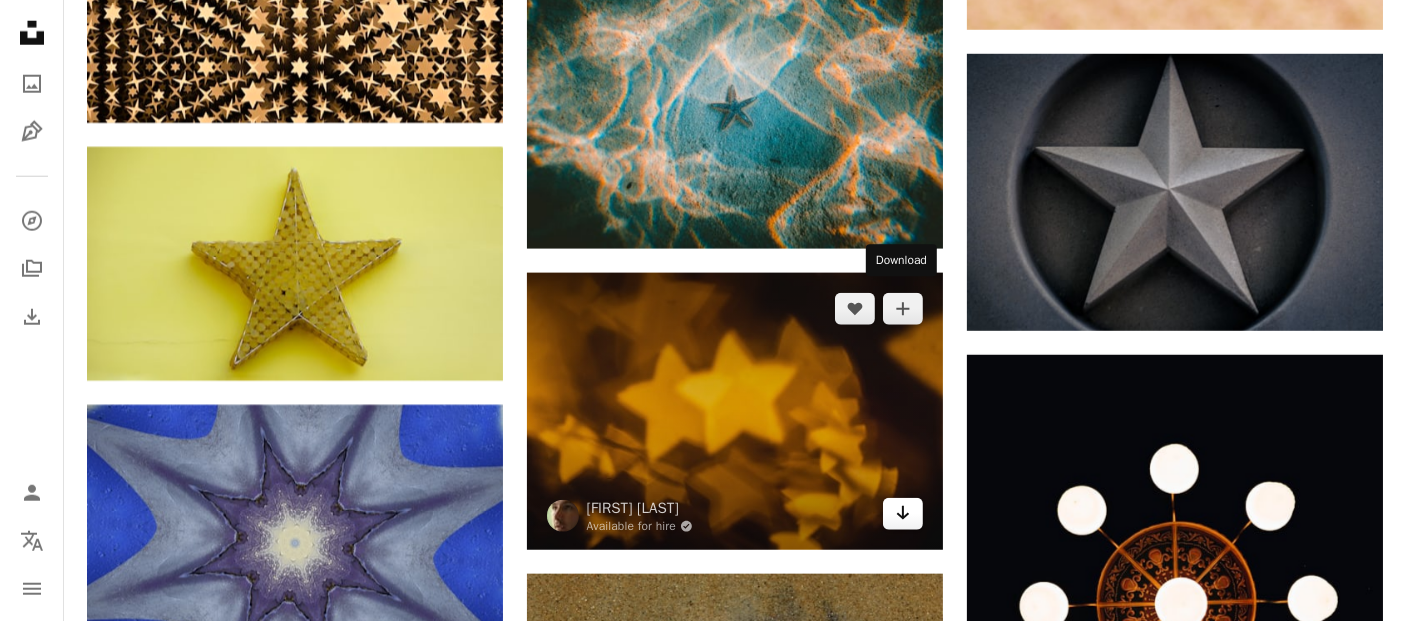click on "Arrow pointing down" at bounding box center [903, 513] 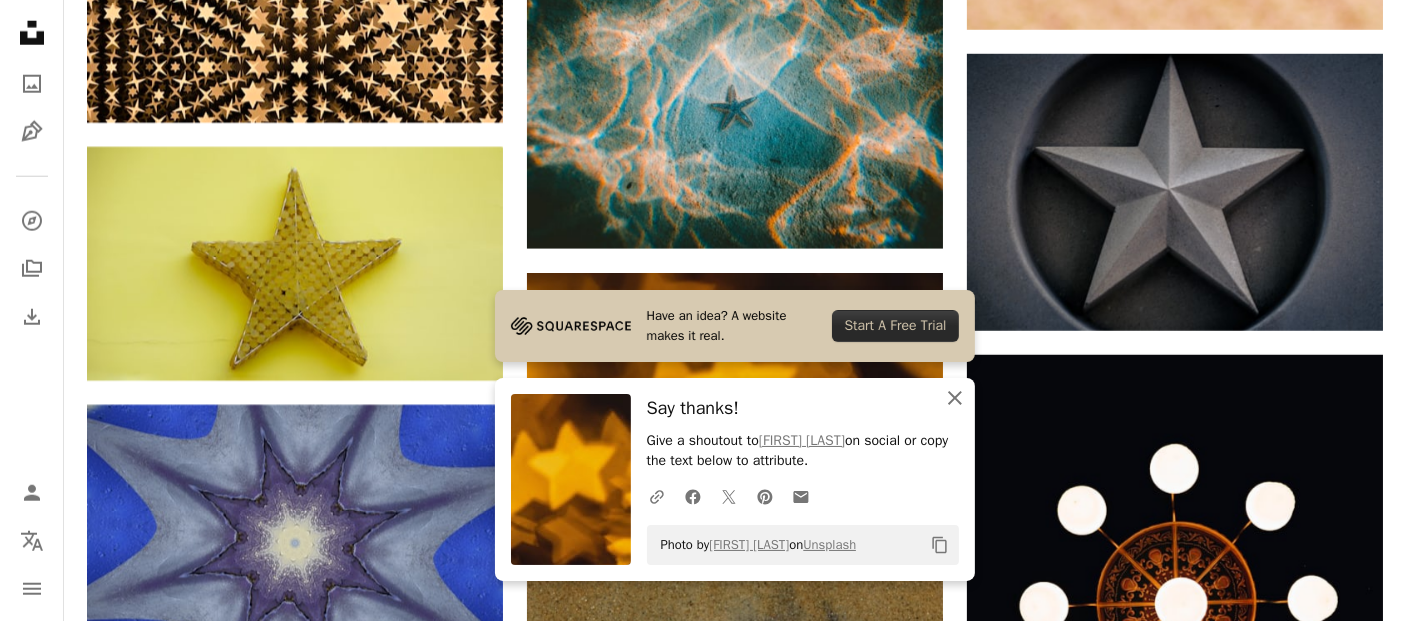 click on "An X shape" at bounding box center (955, 398) 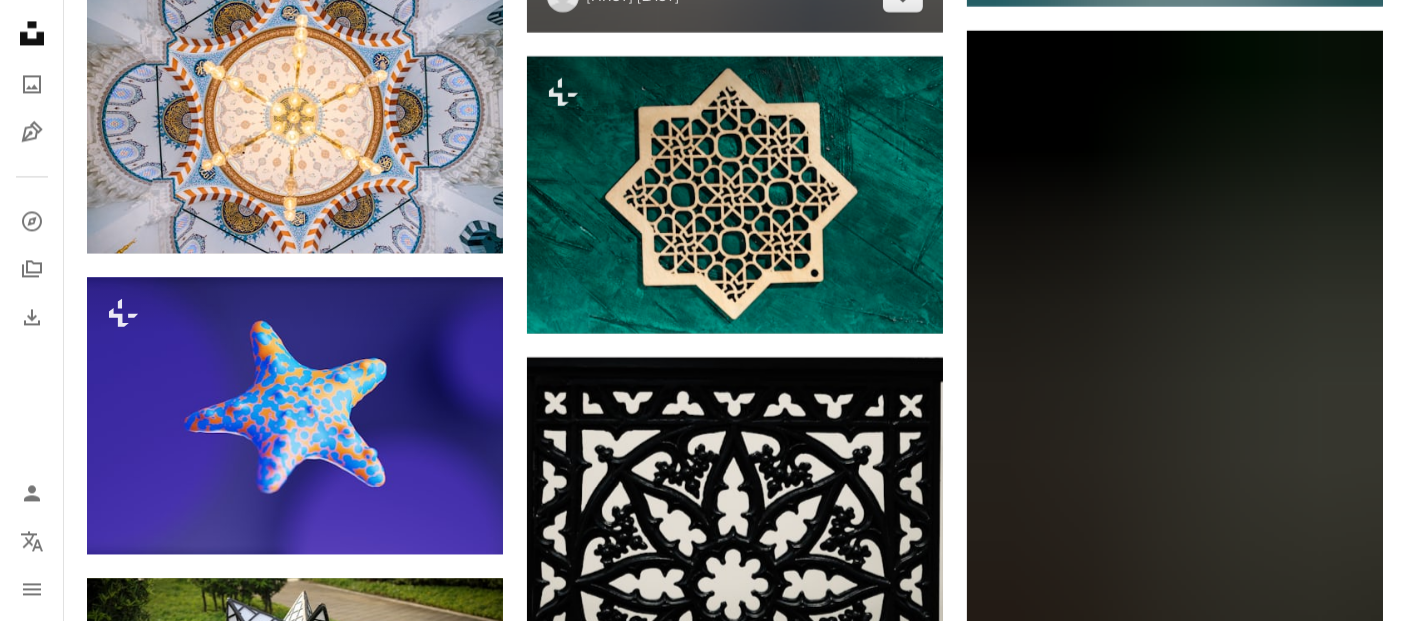 scroll, scrollTop: 12119, scrollLeft: 0, axis: vertical 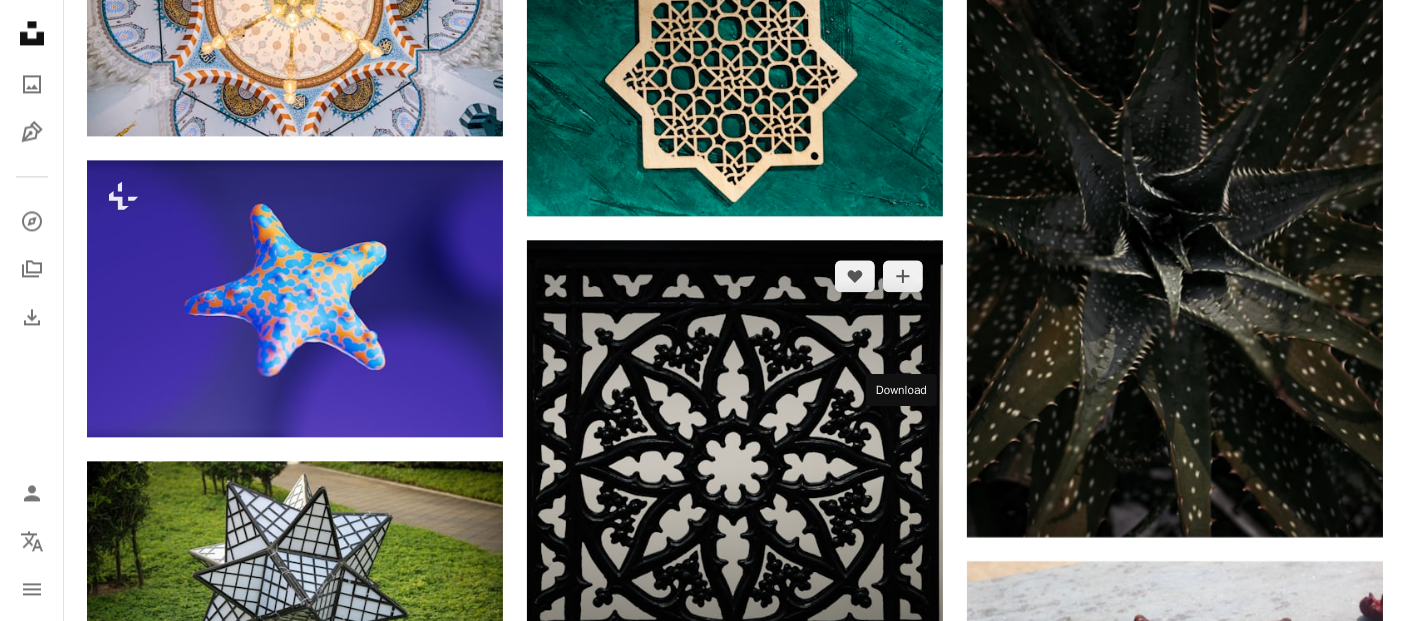 click on "Arrow pointing down" at bounding box center [903, 642] 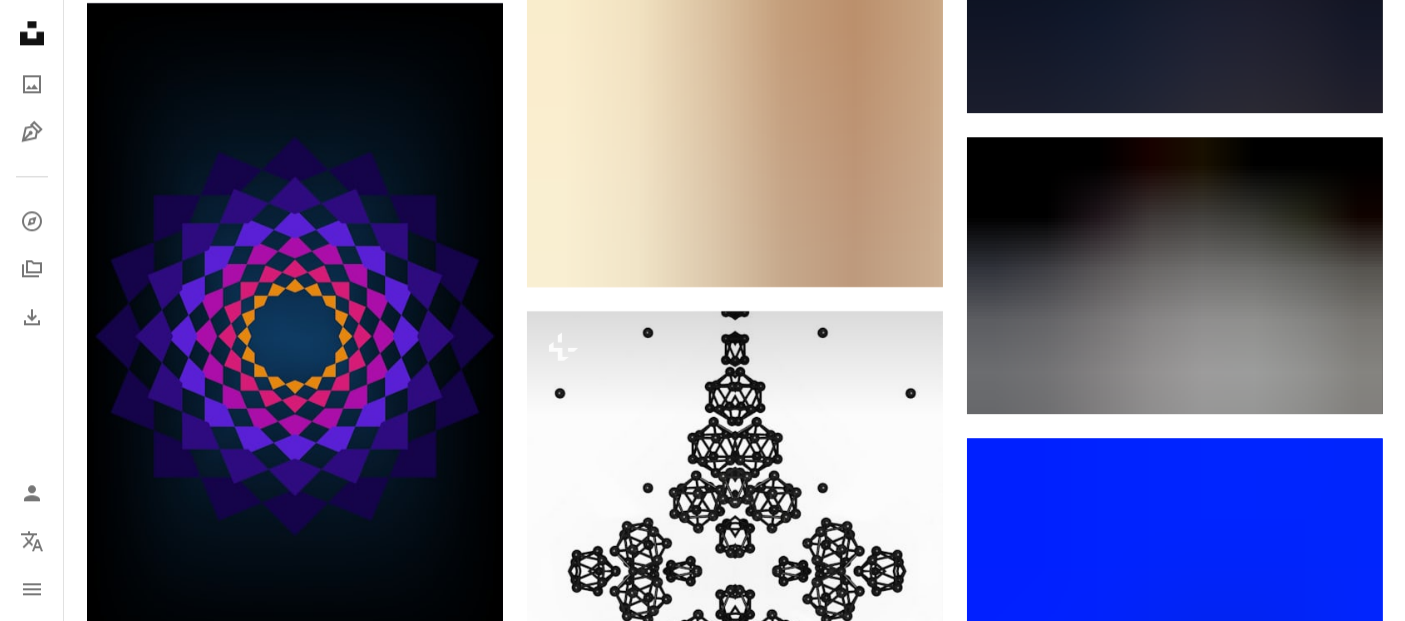 scroll, scrollTop: 20452, scrollLeft: 0, axis: vertical 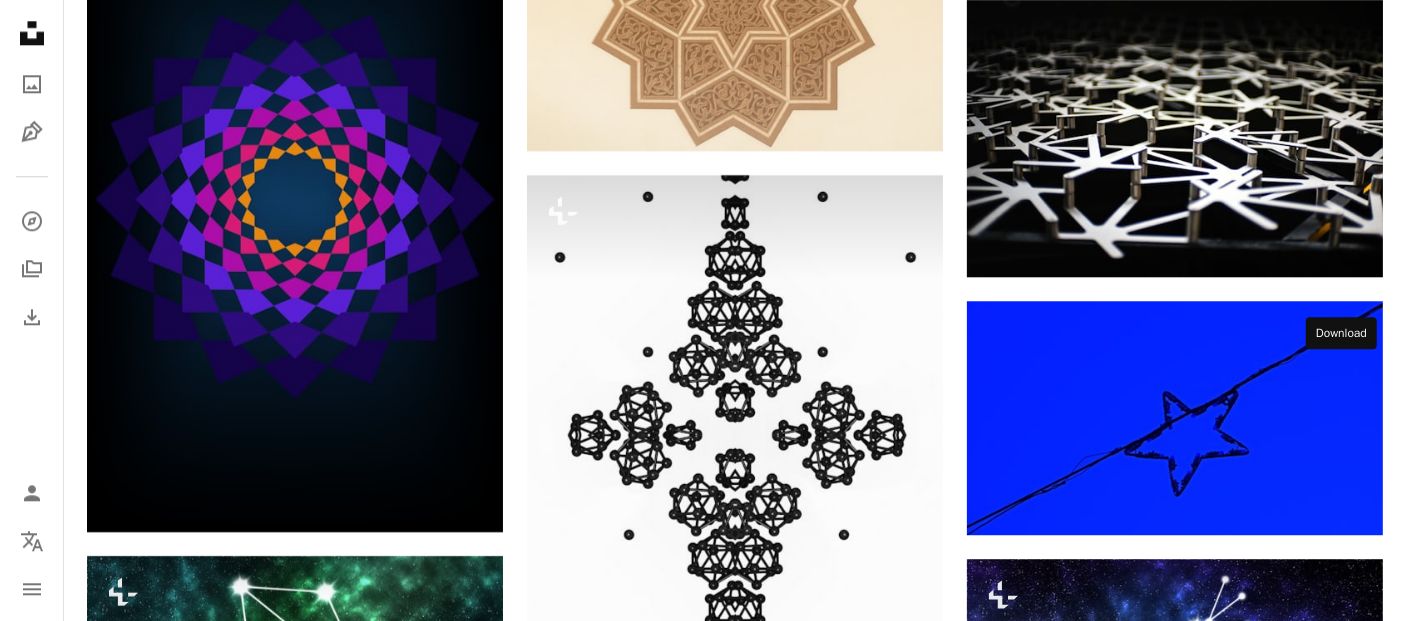 click on "Arrow pointing down" at bounding box center [1343, 1706] 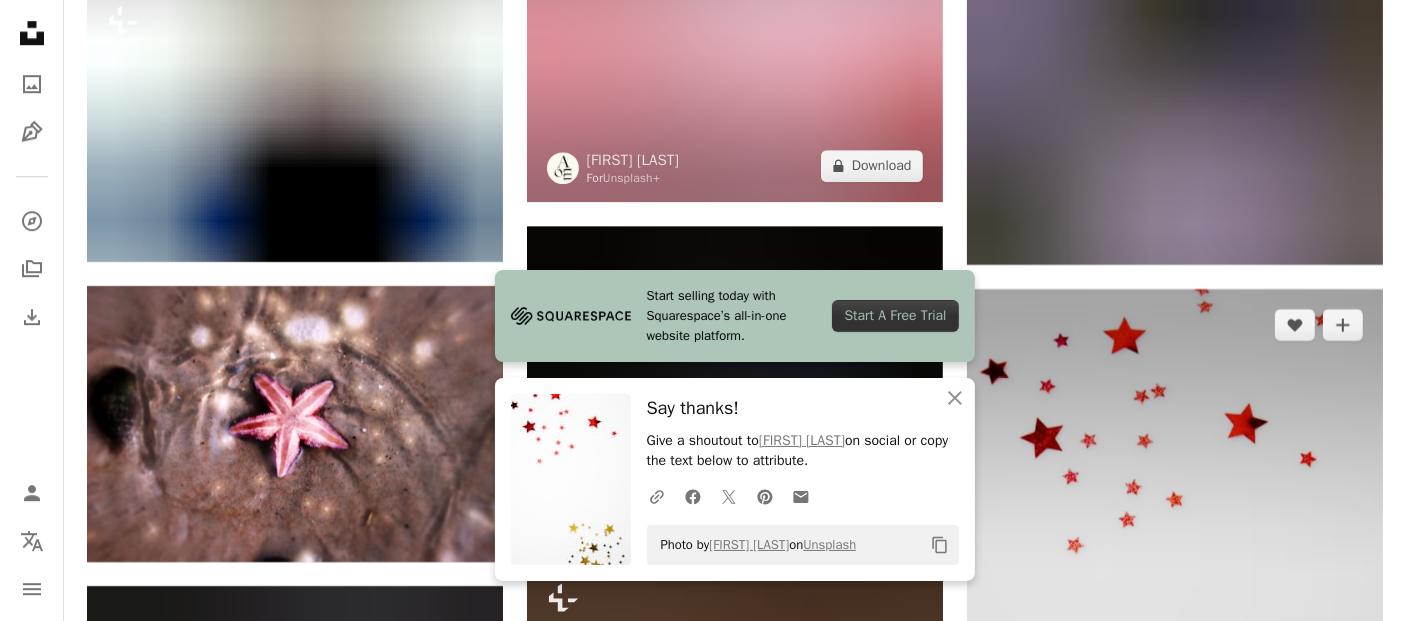 scroll, scrollTop: 21452, scrollLeft: 0, axis: vertical 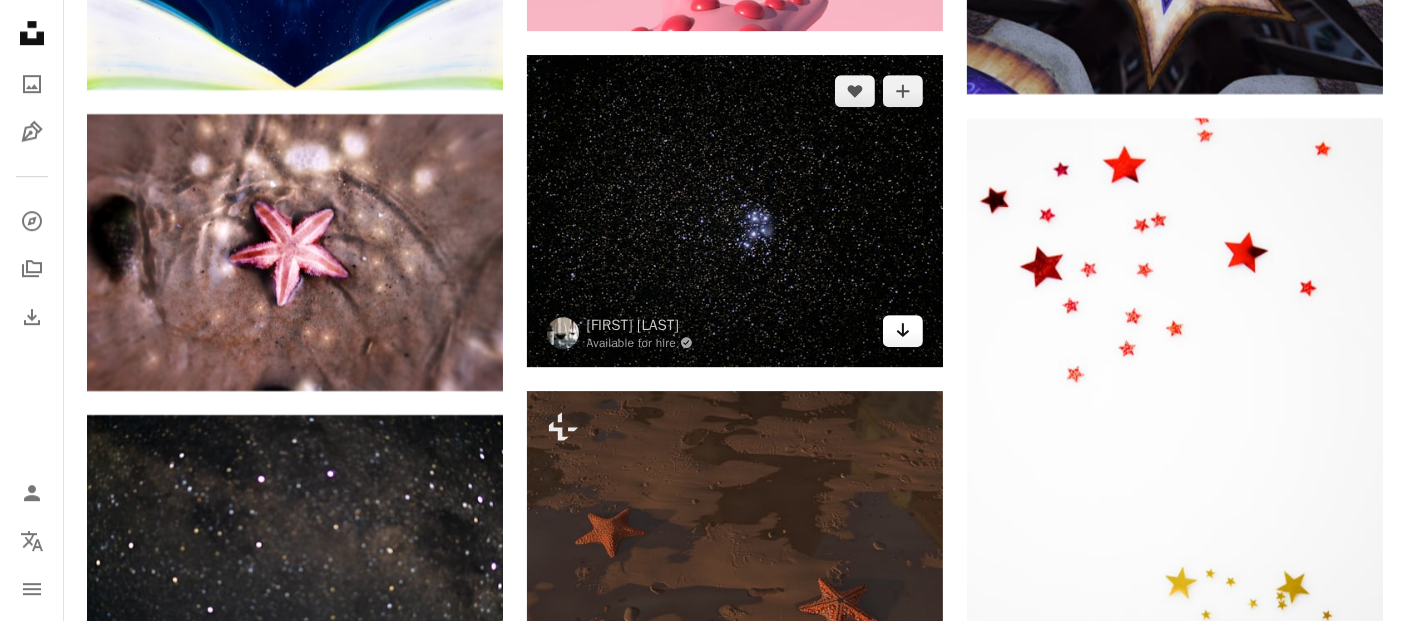 click on "Arrow pointing down" at bounding box center [903, 330] 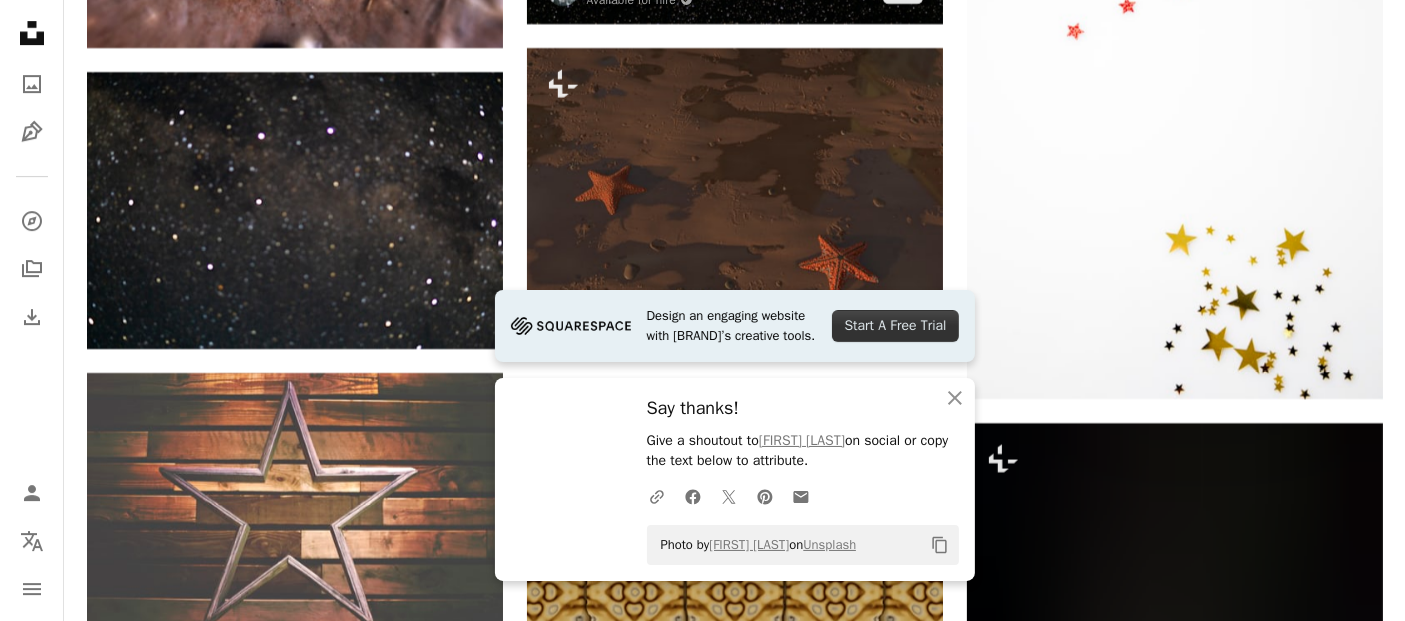 scroll, scrollTop: 21785, scrollLeft: 0, axis: vertical 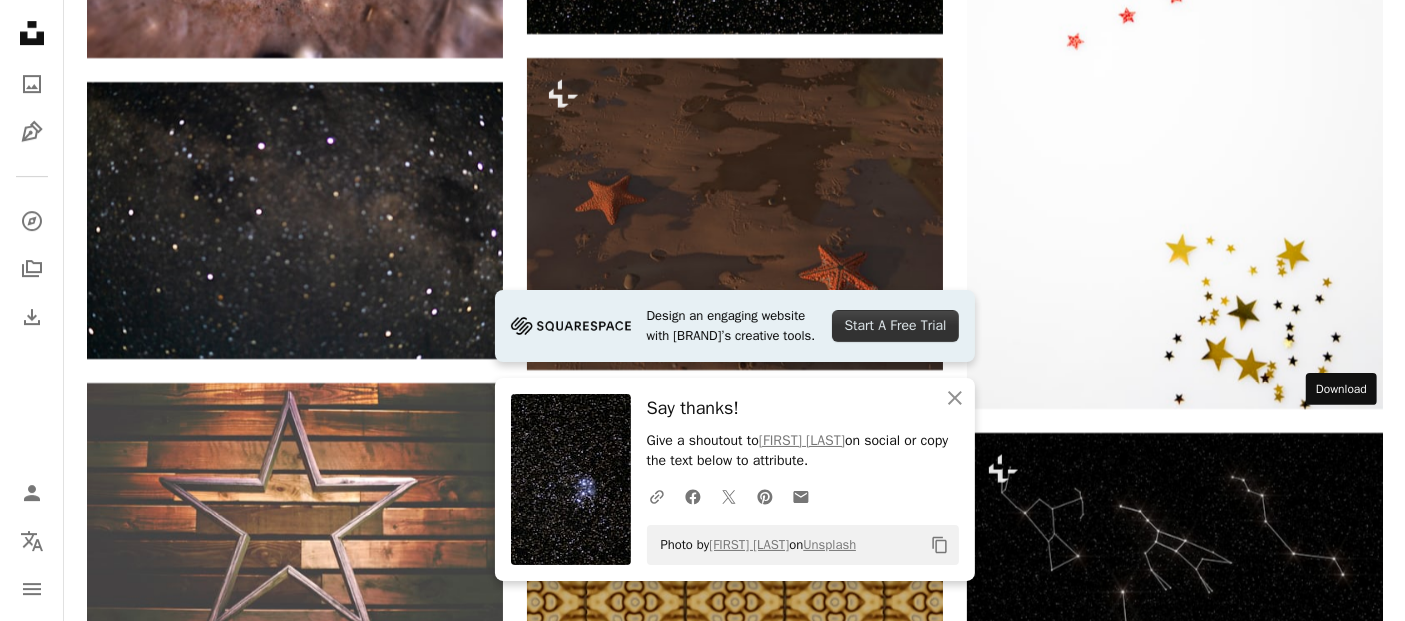 click on "Arrow pointing down" at bounding box center [1343, 1761] 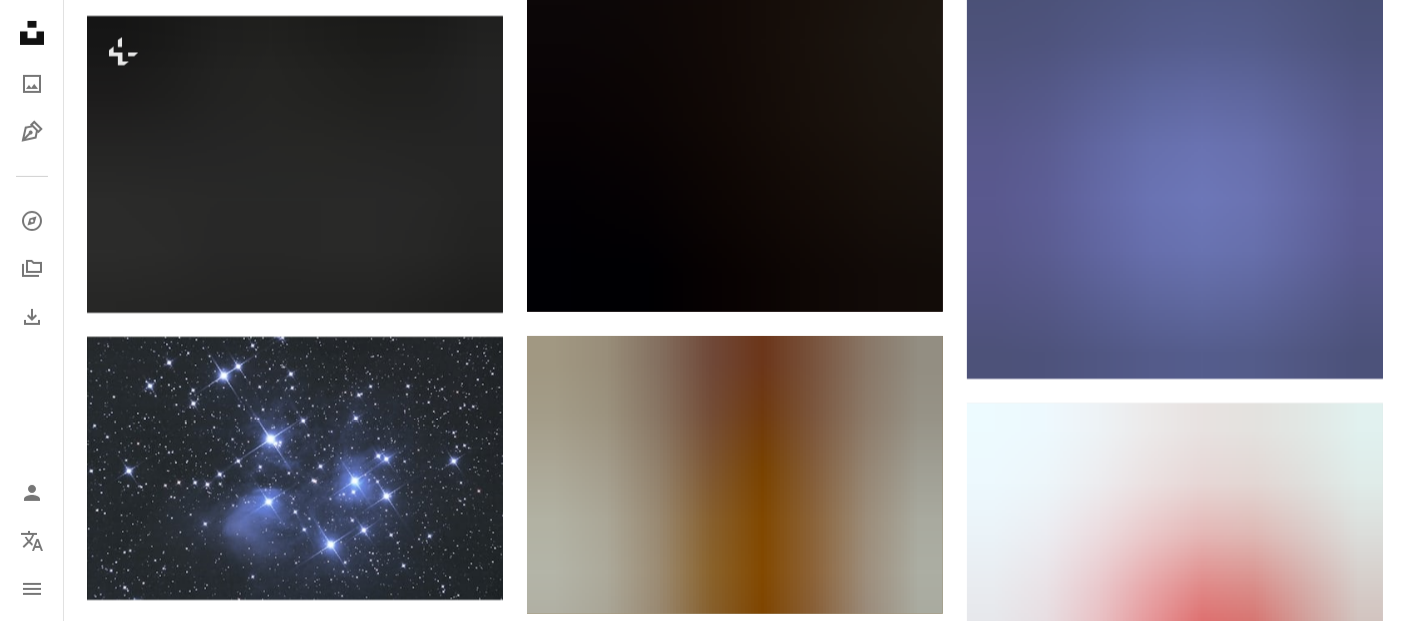 scroll, scrollTop: 15785, scrollLeft: 0, axis: vertical 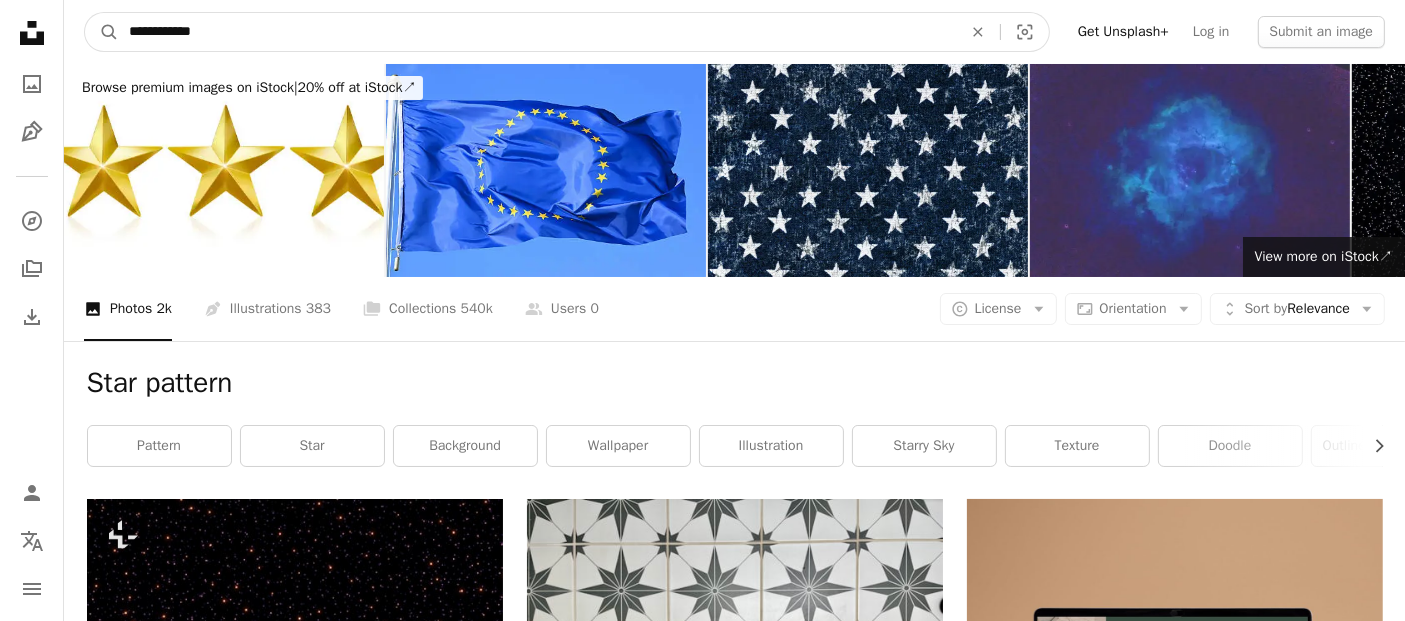 click on "**********" at bounding box center [537, 32] 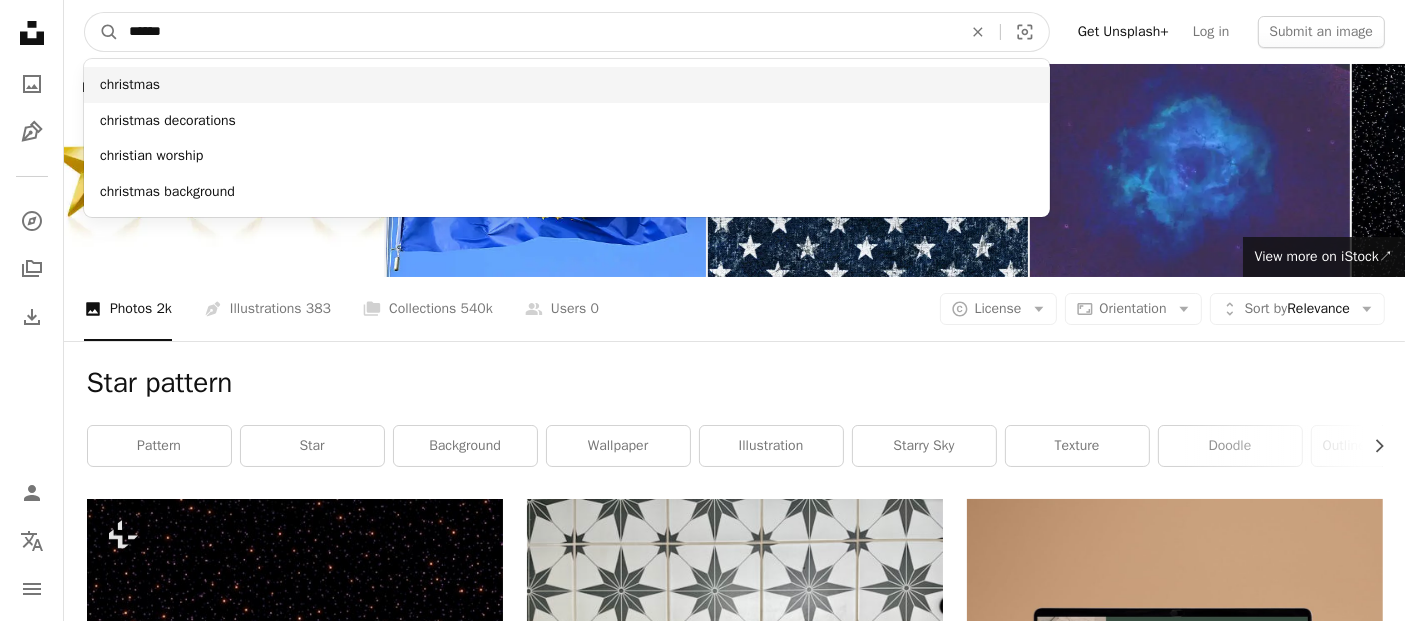 type on "*****" 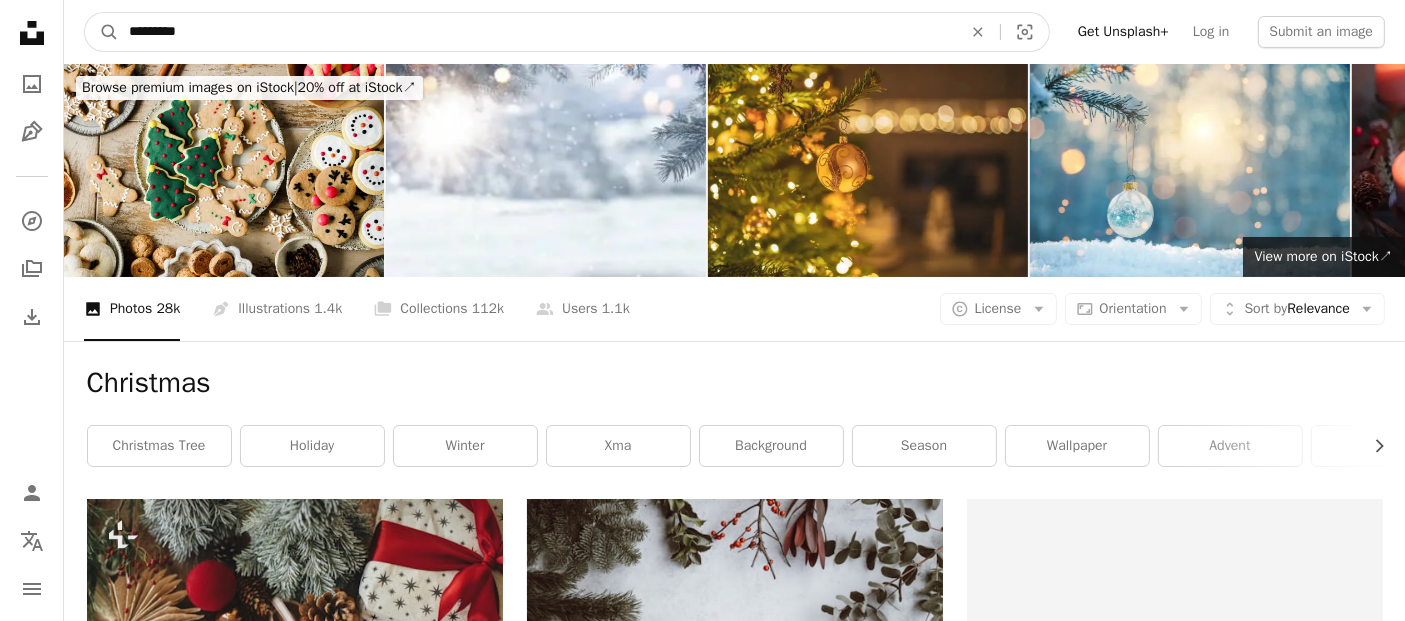 click on "*********" at bounding box center (537, 32) 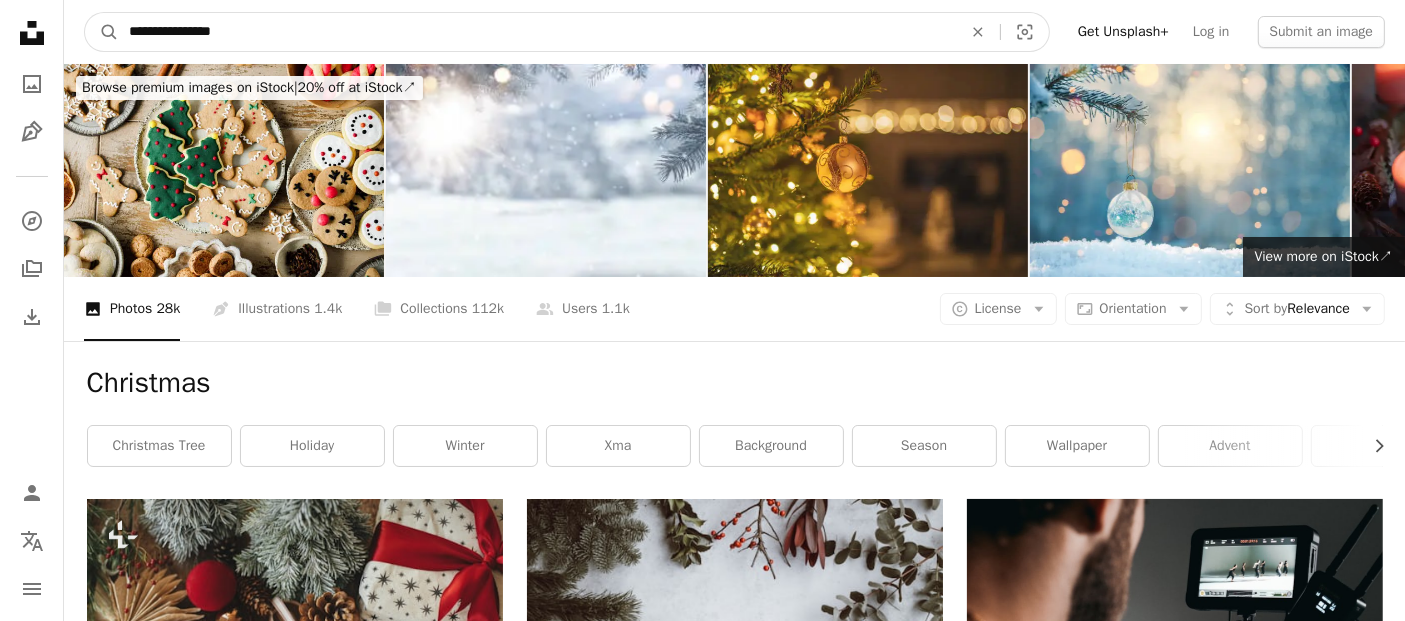 type on "**********" 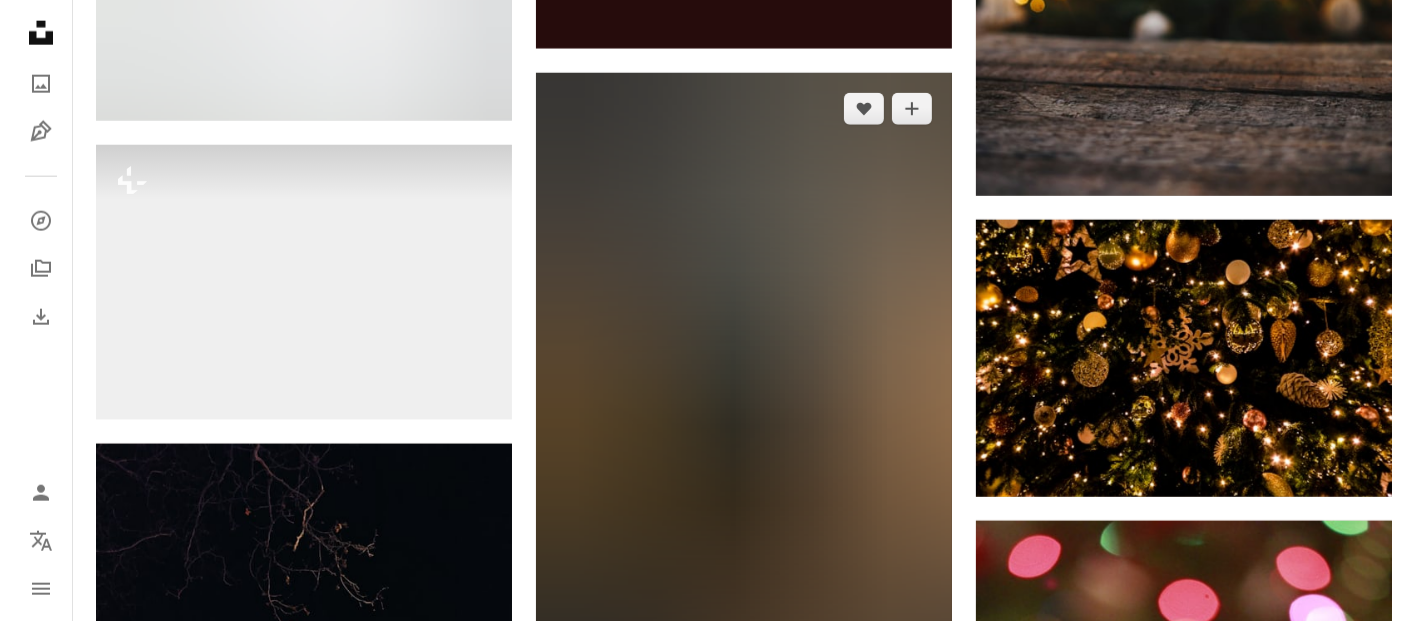 scroll, scrollTop: 2444, scrollLeft: 0, axis: vertical 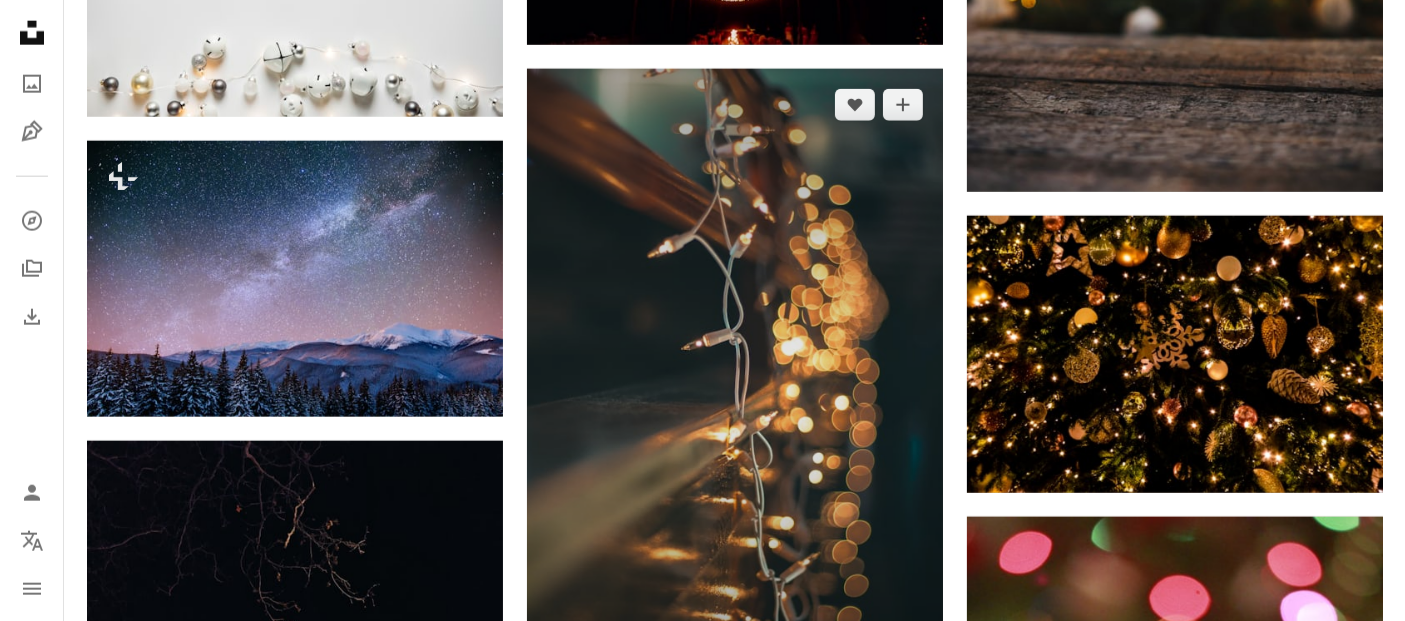 click at bounding box center (735, 381) 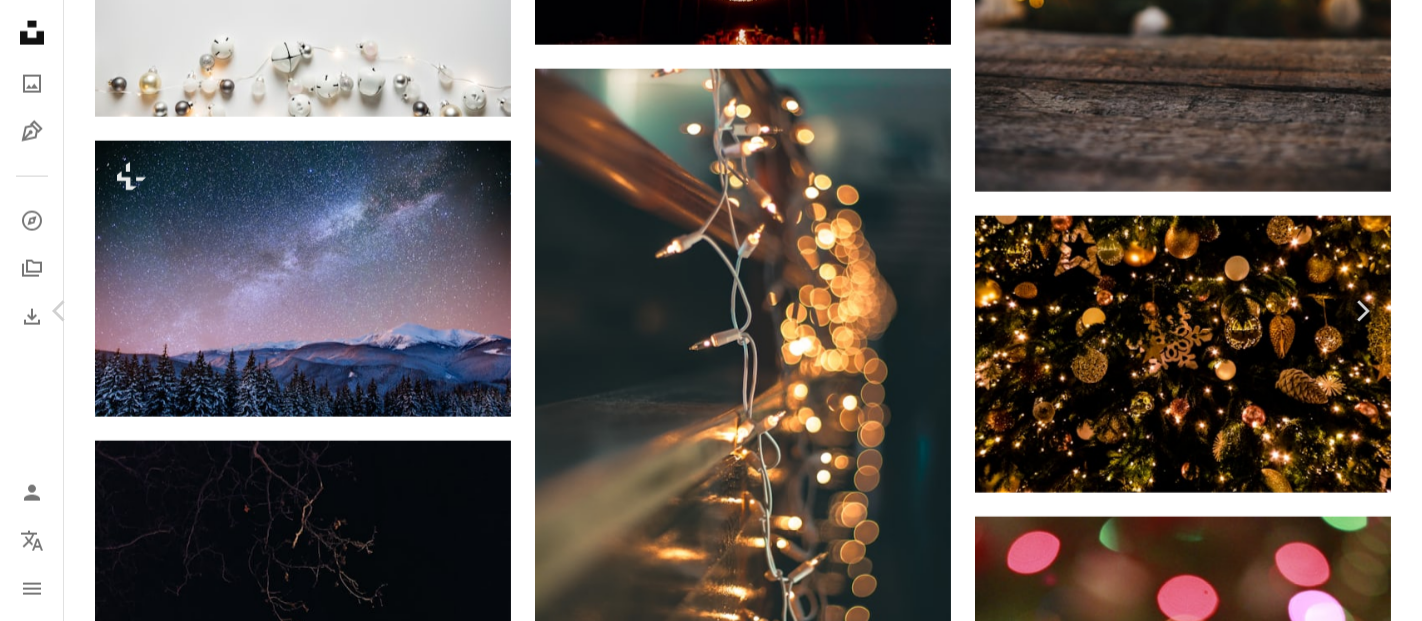 scroll, scrollTop: 7000, scrollLeft: 0, axis: vertical 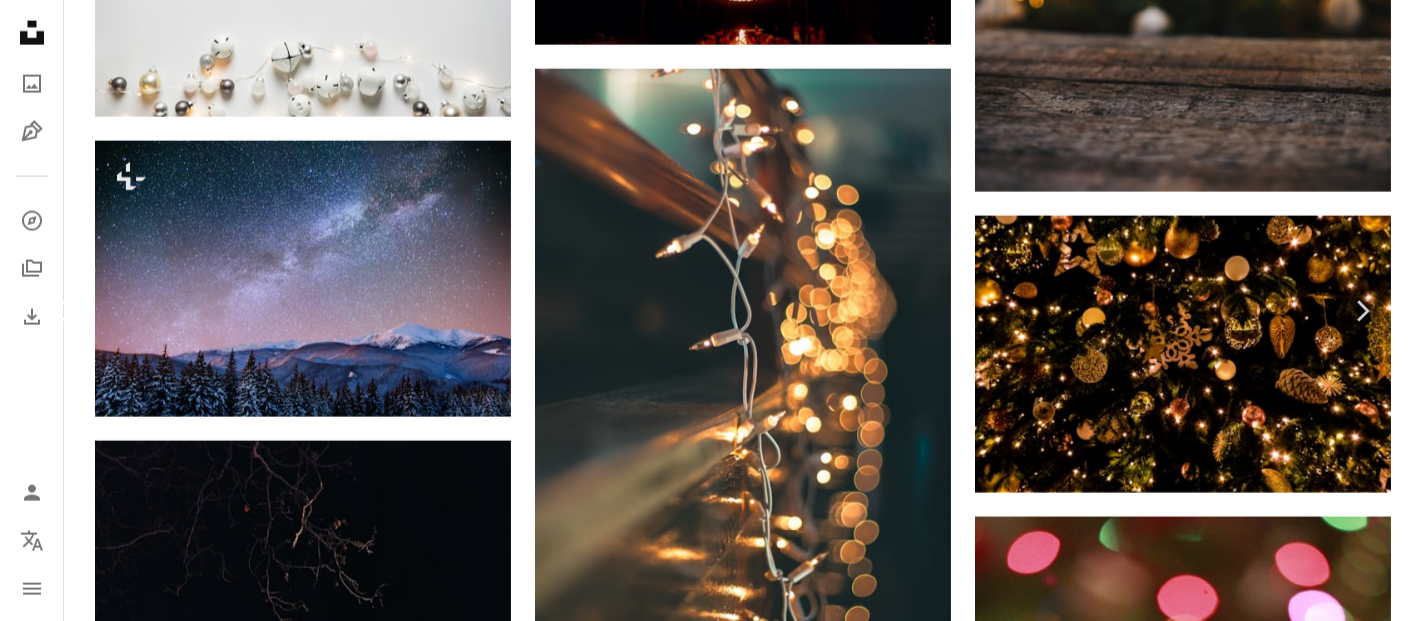 click on "Chevron left" at bounding box center [60, 311] 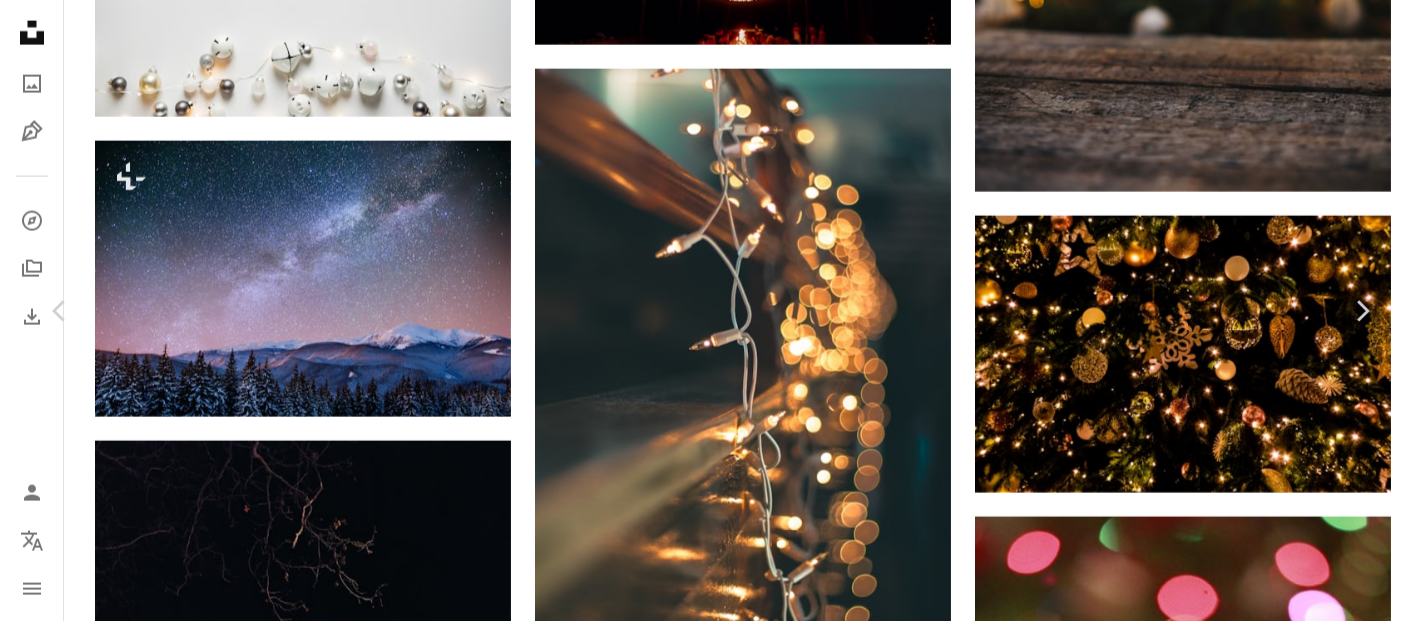 scroll, scrollTop: 444, scrollLeft: 0, axis: vertical 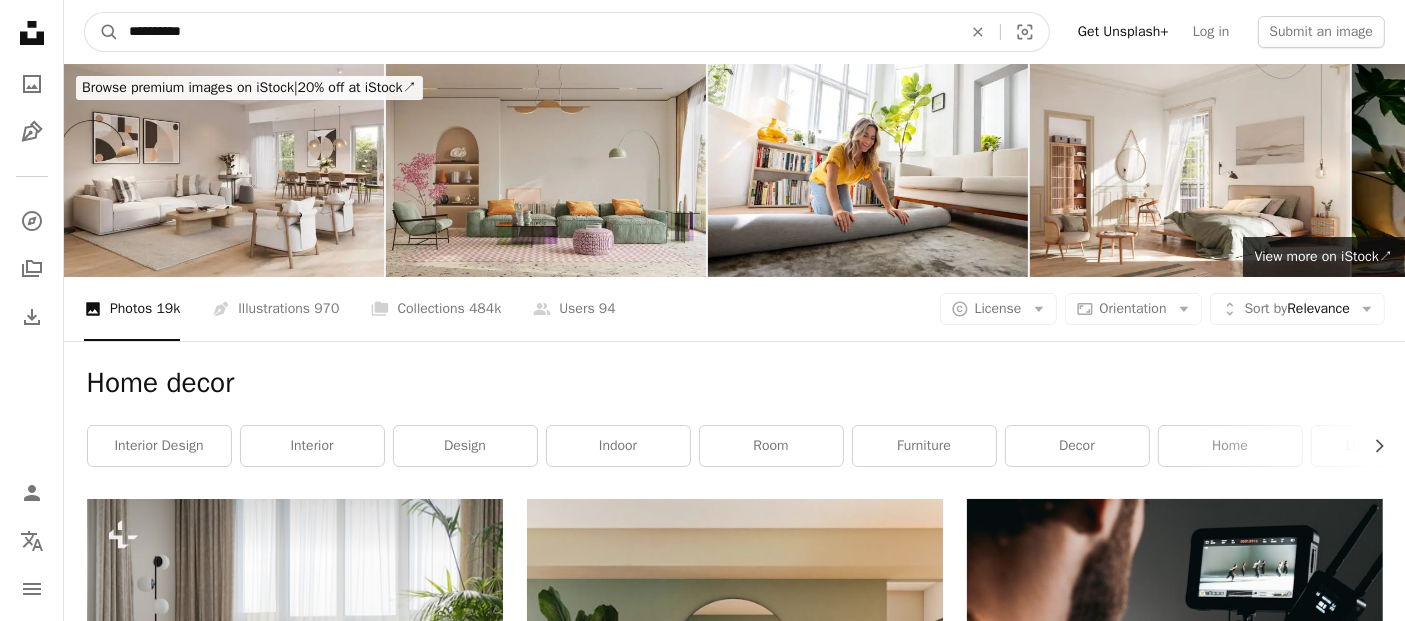click on "**********" at bounding box center (537, 32) 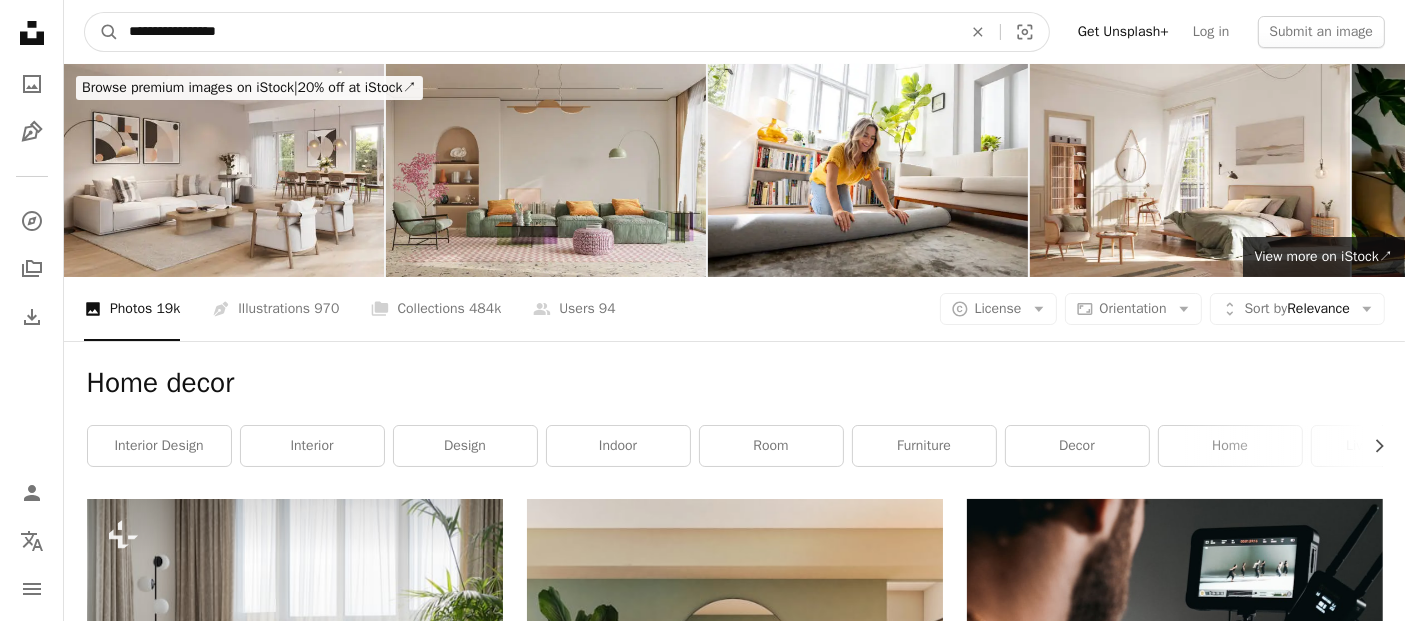 type on "**********" 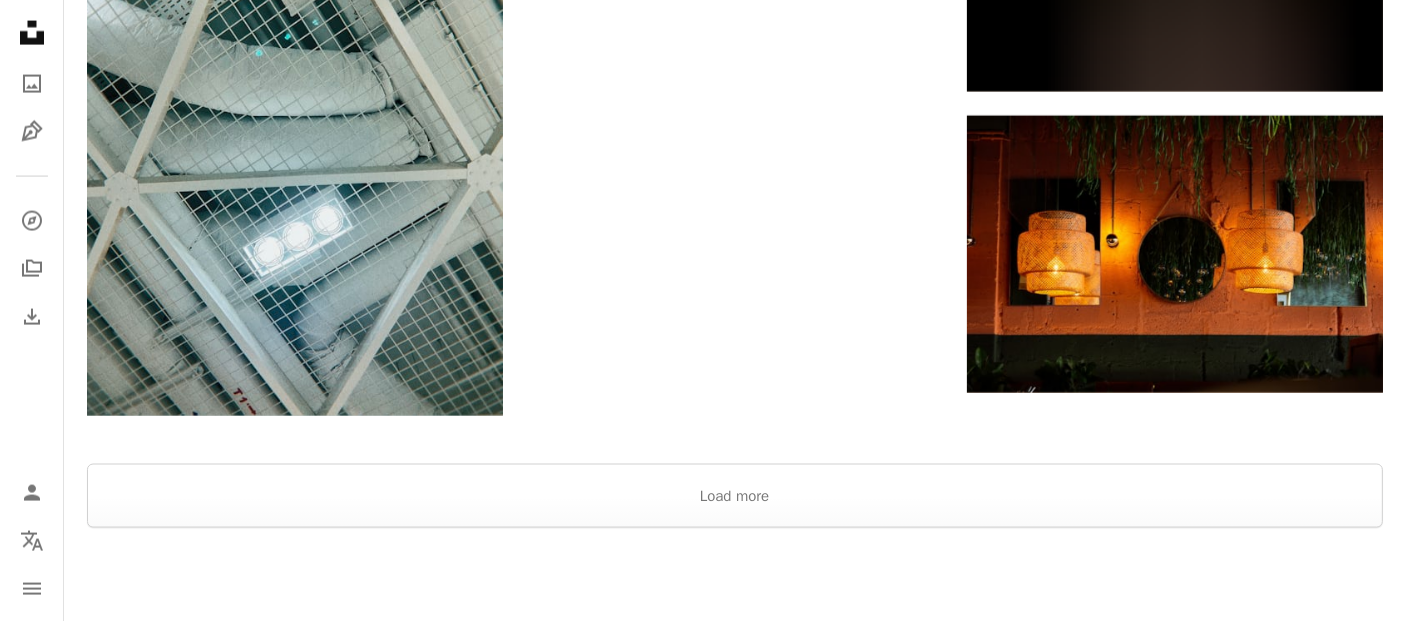 scroll, scrollTop: 3162, scrollLeft: 0, axis: vertical 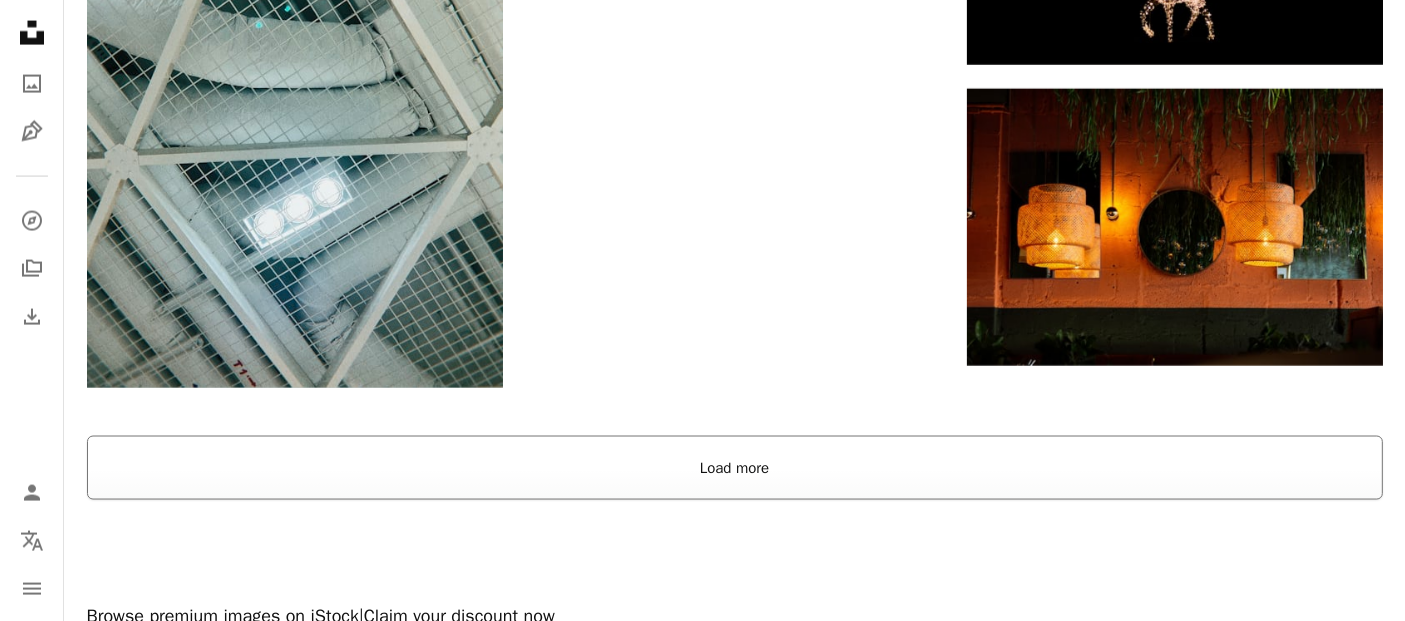 click on "Load more" at bounding box center [735, 468] 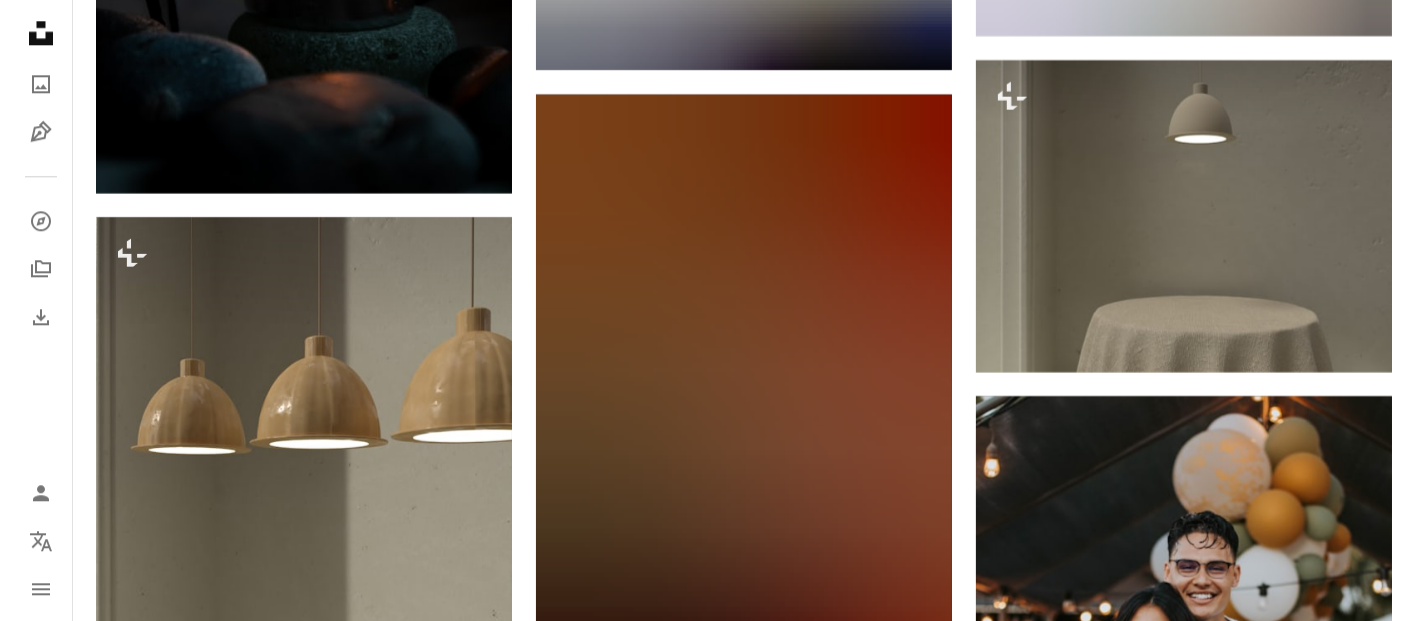 scroll, scrollTop: 12940, scrollLeft: 0, axis: vertical 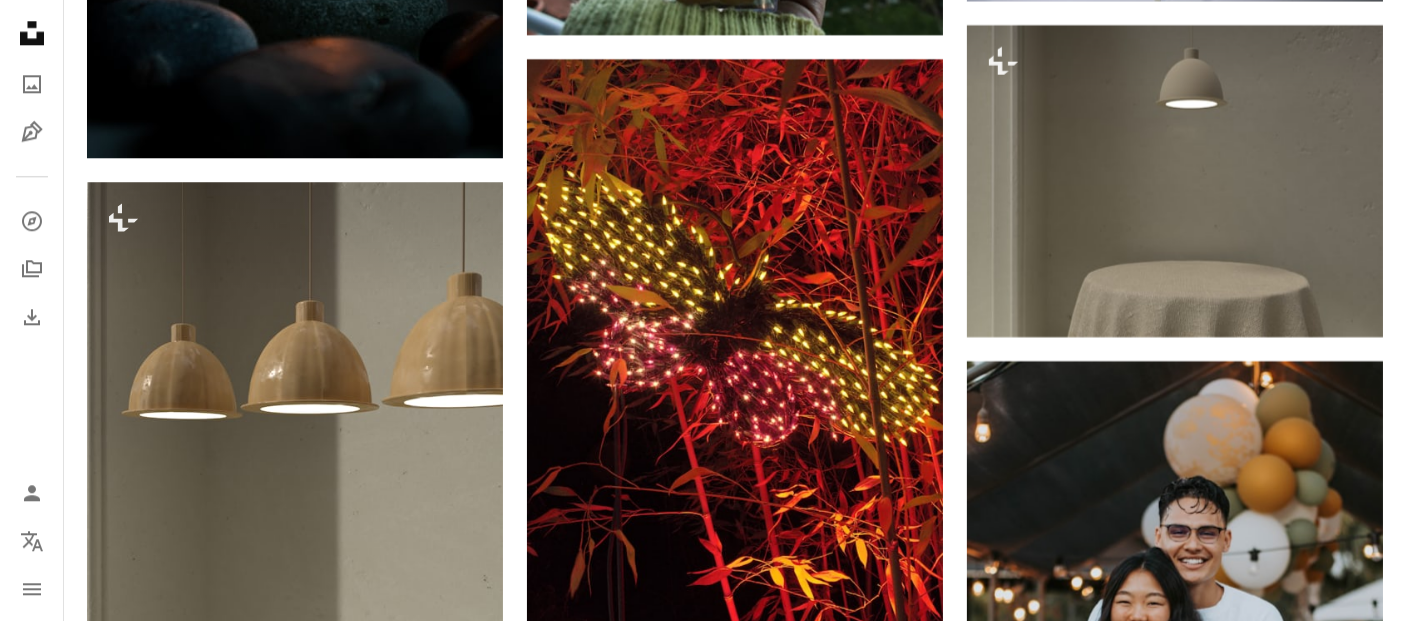 click at bounding box center [295, 1073] 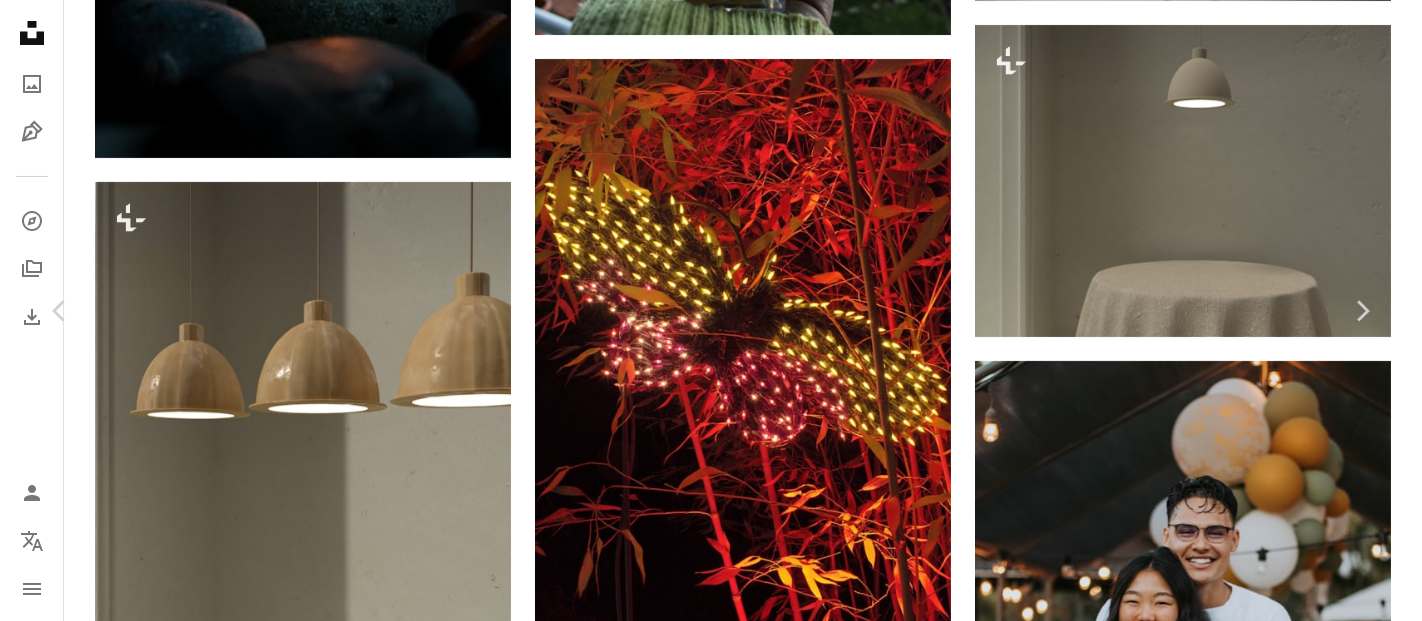 scroll, scrollTop: 543, scrollLeft: 0, axis: vertical 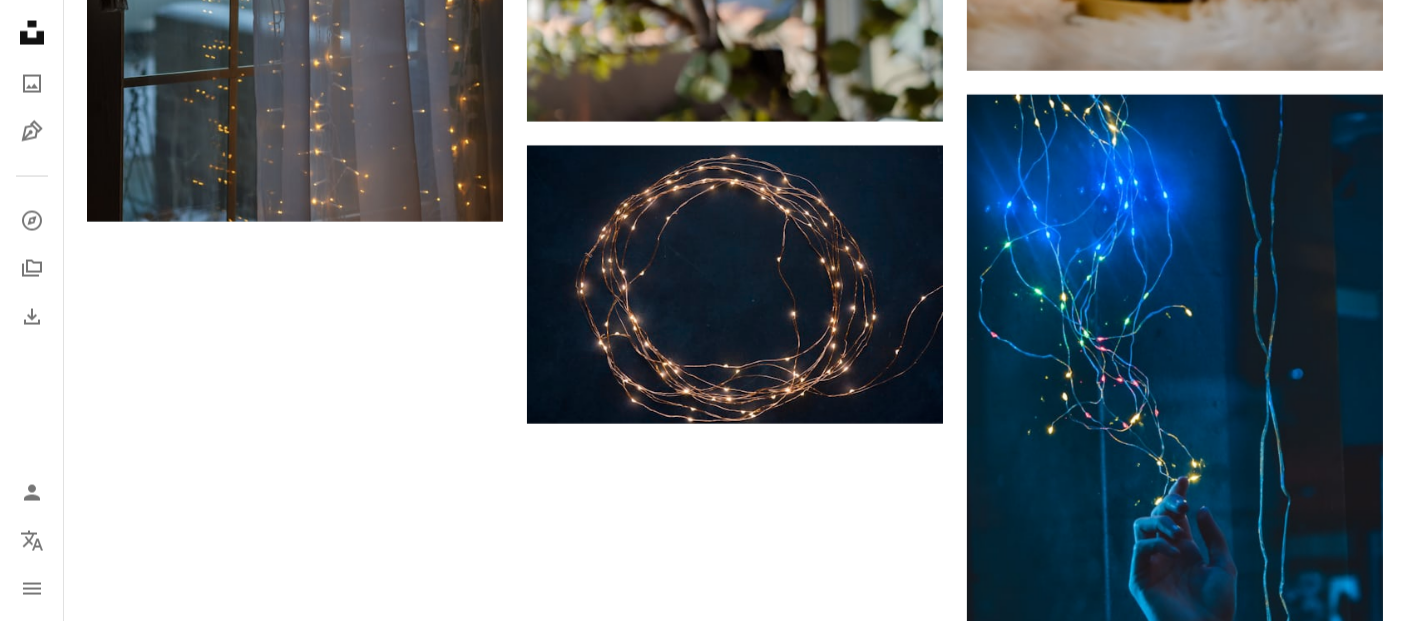 click on "Load more" at bounding box center (735, 799) 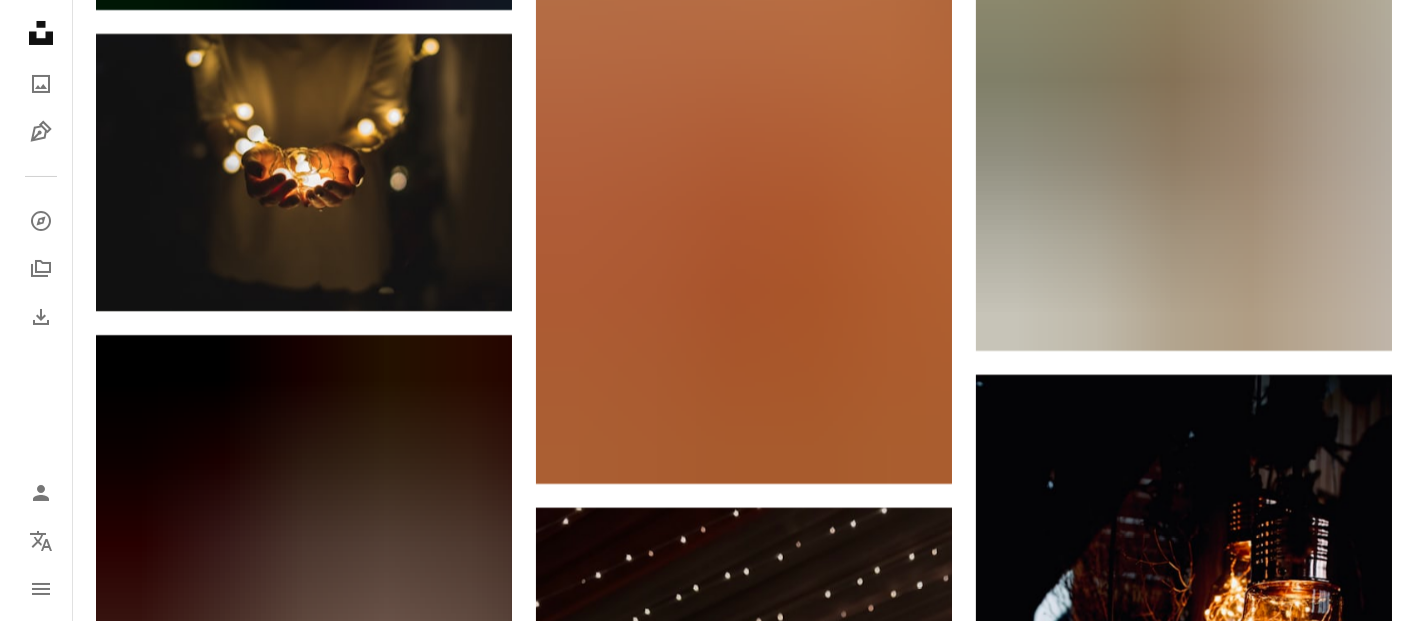 scroll, scrollTop: 7777, scrollLeft: 0, axis: vertical 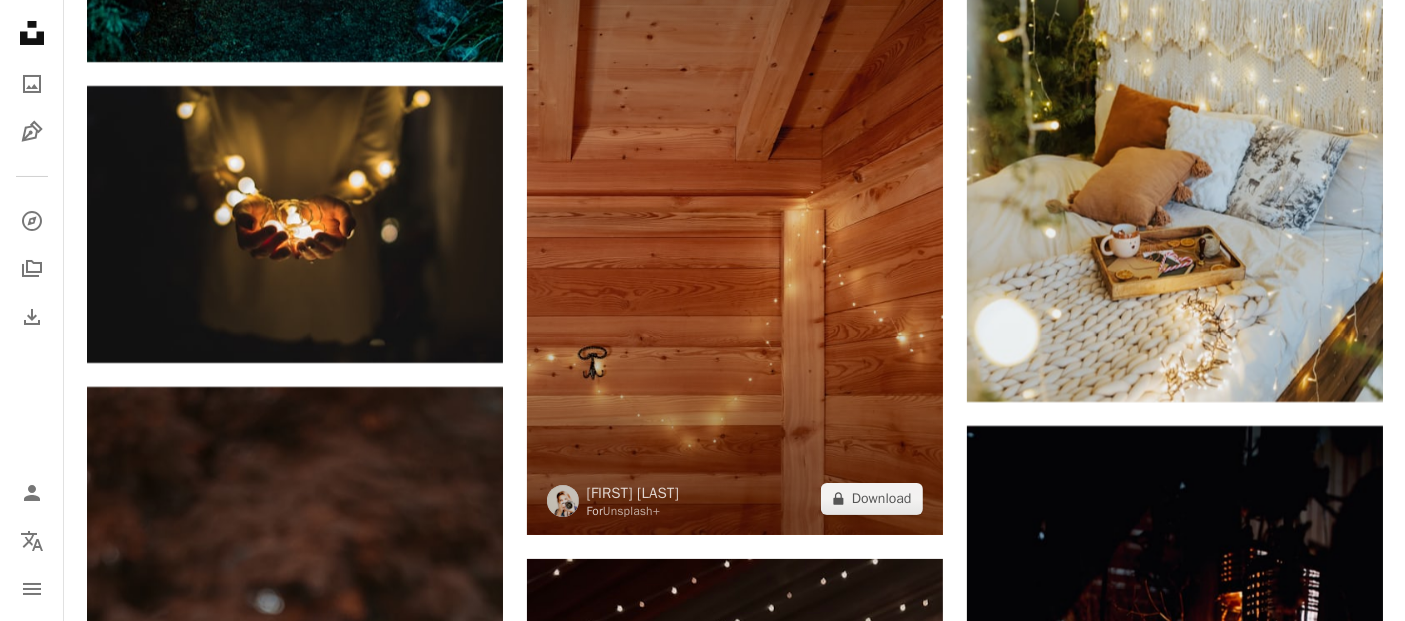 click at bounding box center [735, 223] 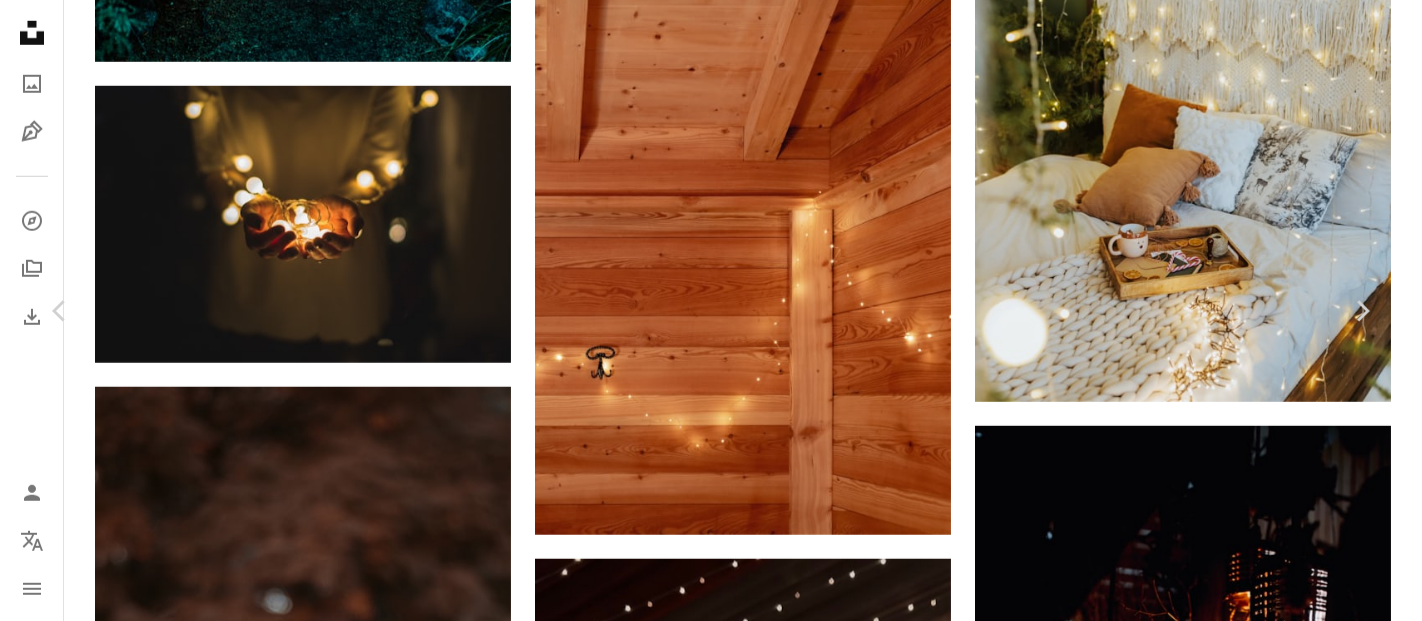 scroll, scrollTop: 8777, scrollLeft: 0, axis: vertical 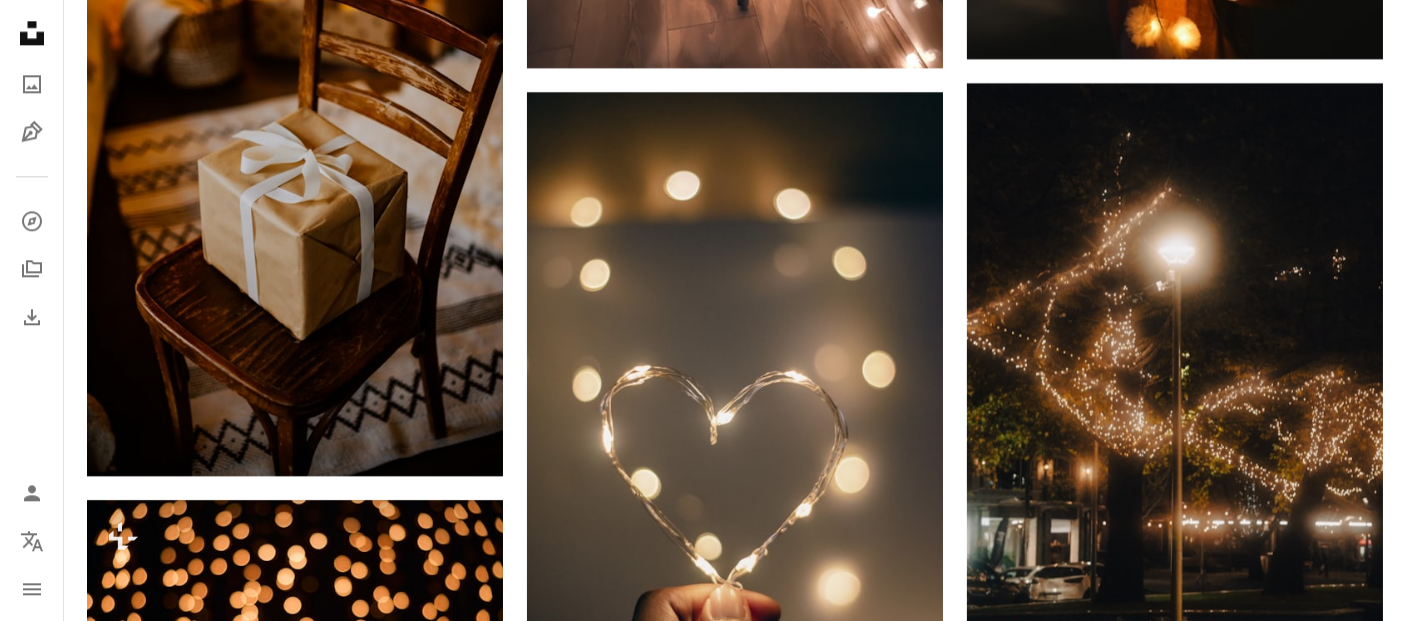 click at bounding box center [1175, 1645] 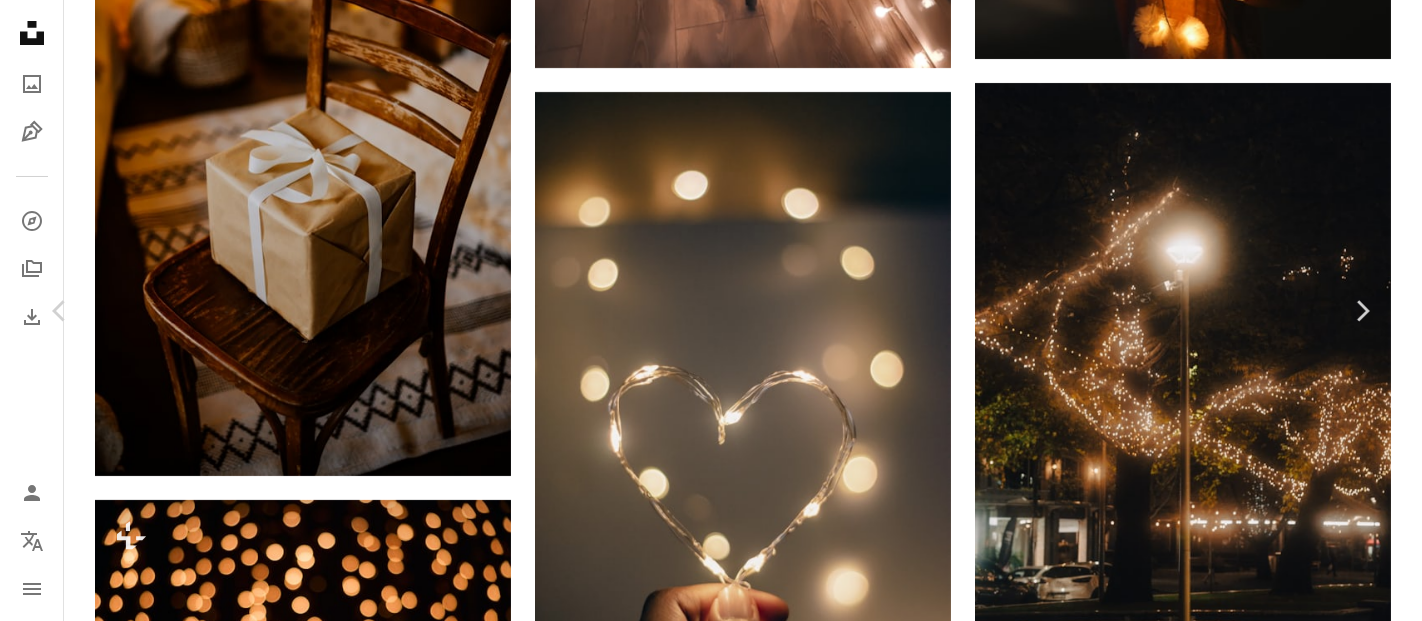 scroll, scrollTop: 1000, scrollLeft: 0, axis: vertical 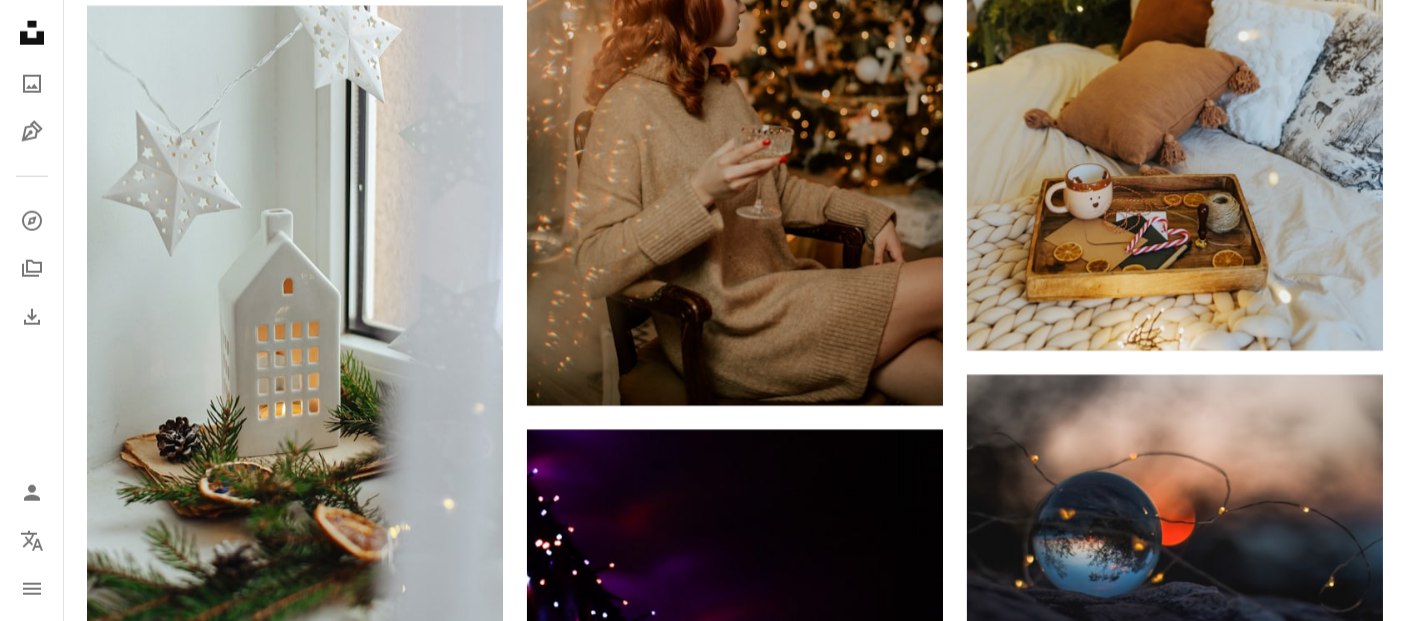 click at bounding box center [1175, 1713] 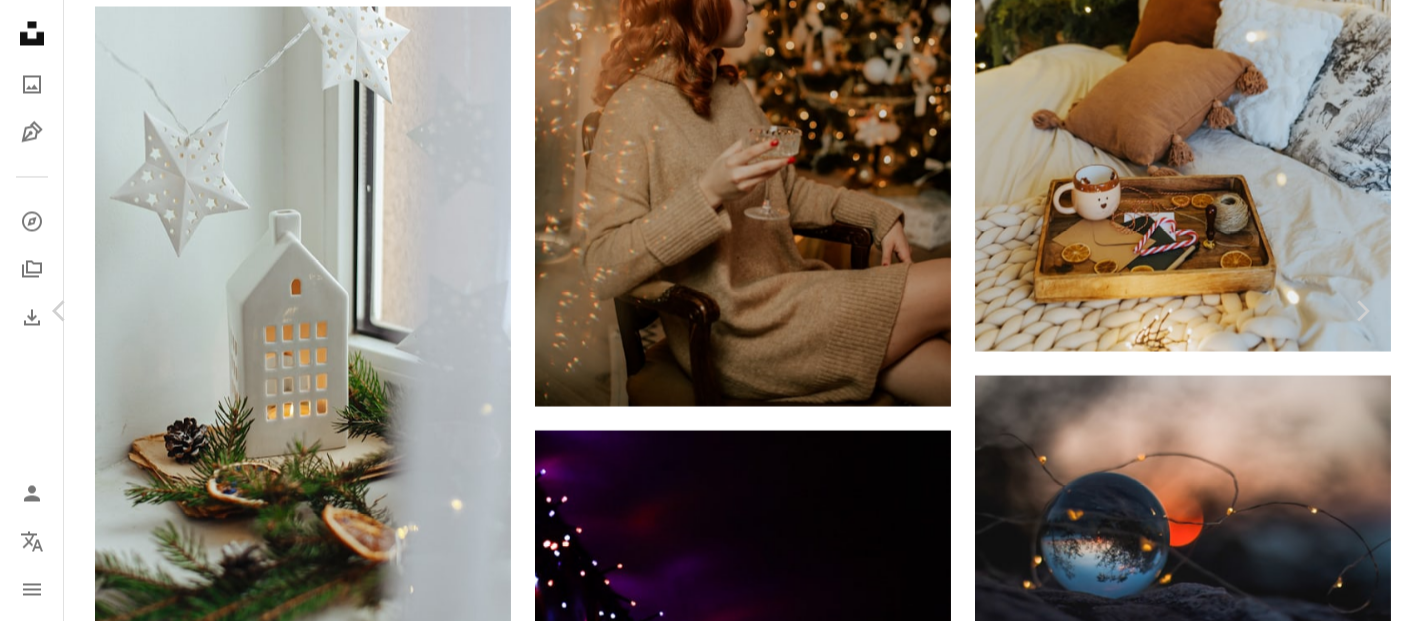 scroll, scrollTop: 4111, scrollLeft: 0, axis: vertical 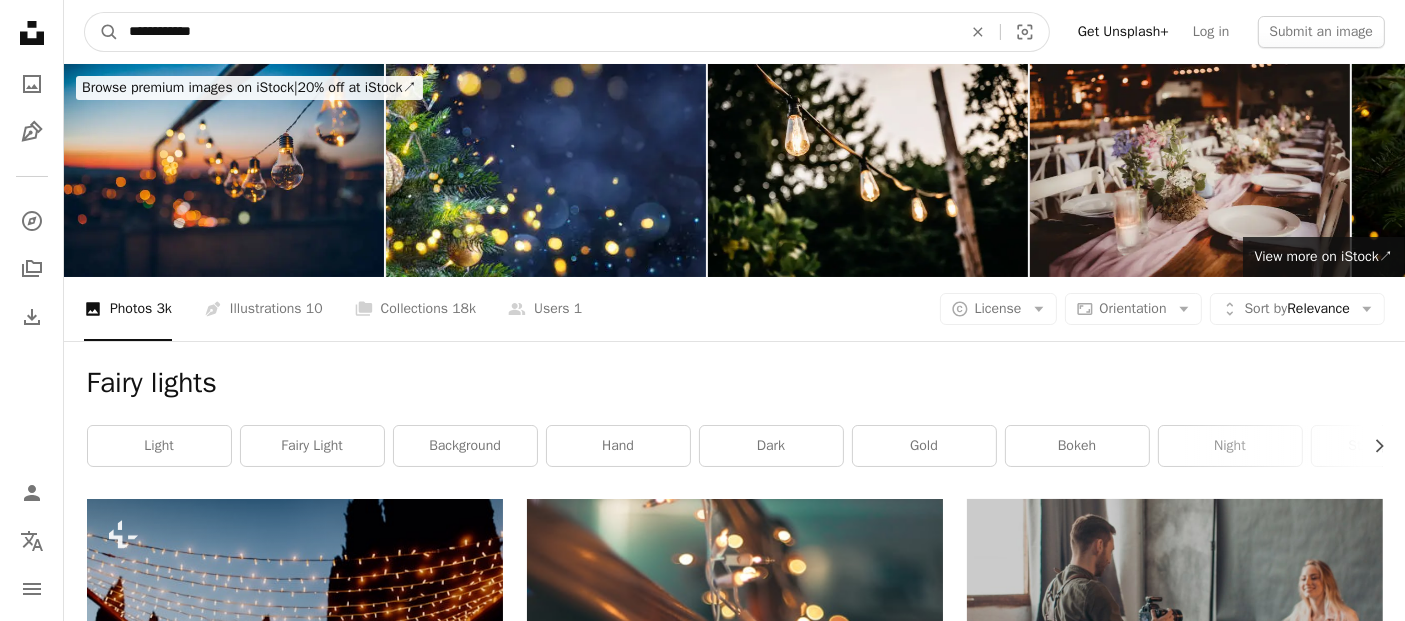 click on "**********" at bounding box center [537, 32] 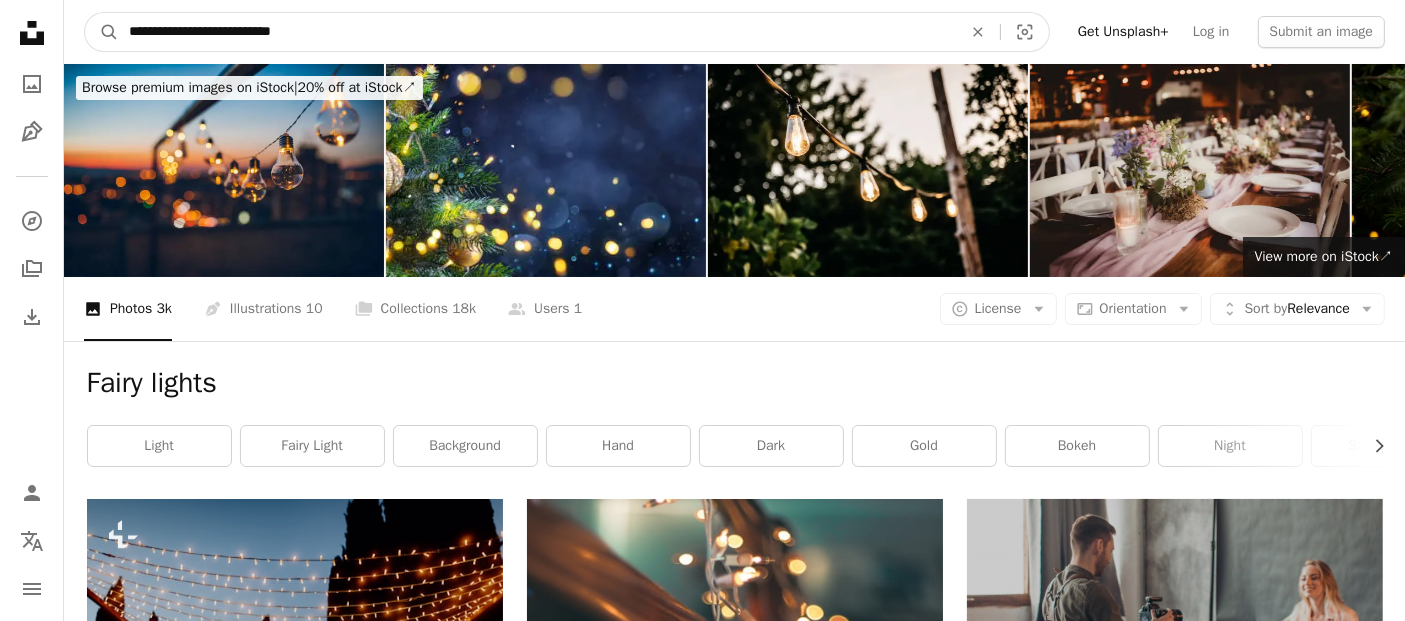 type on "**********" 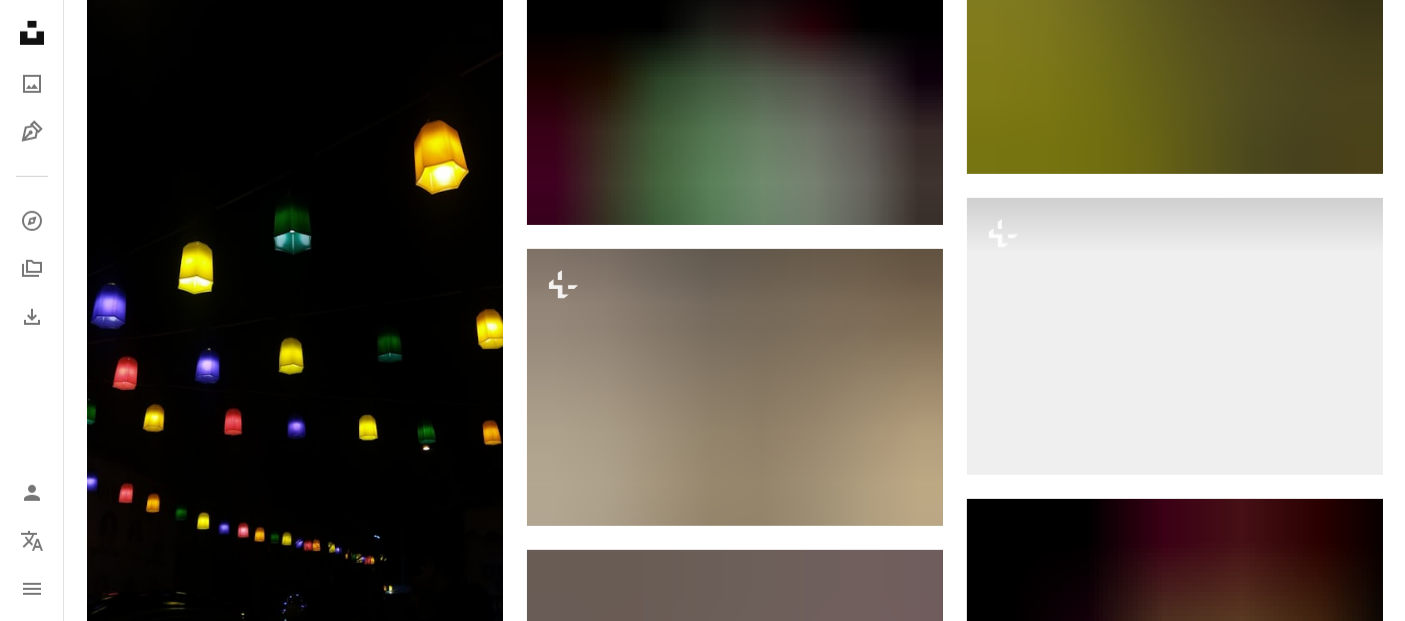 scroll, scrollTop: 1222, scrollLeft: 0, axis: vertical 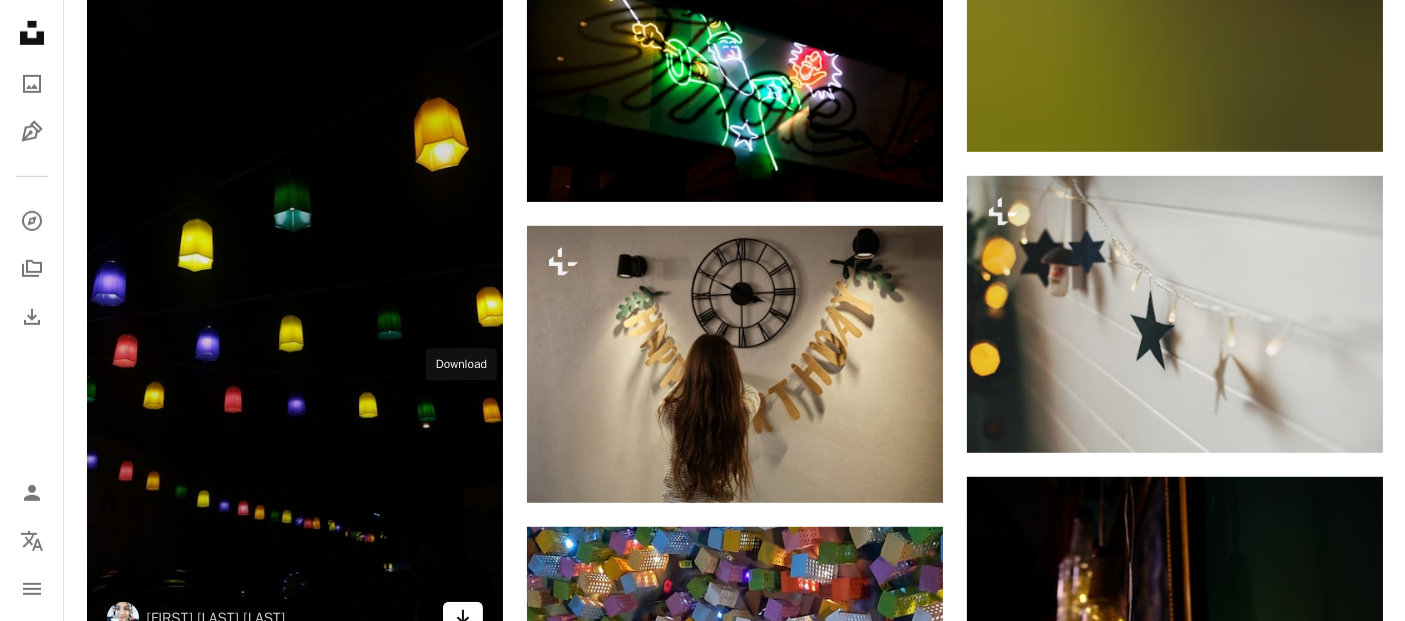 click on "Arrow pointing down" at bounding box center (463, 617) 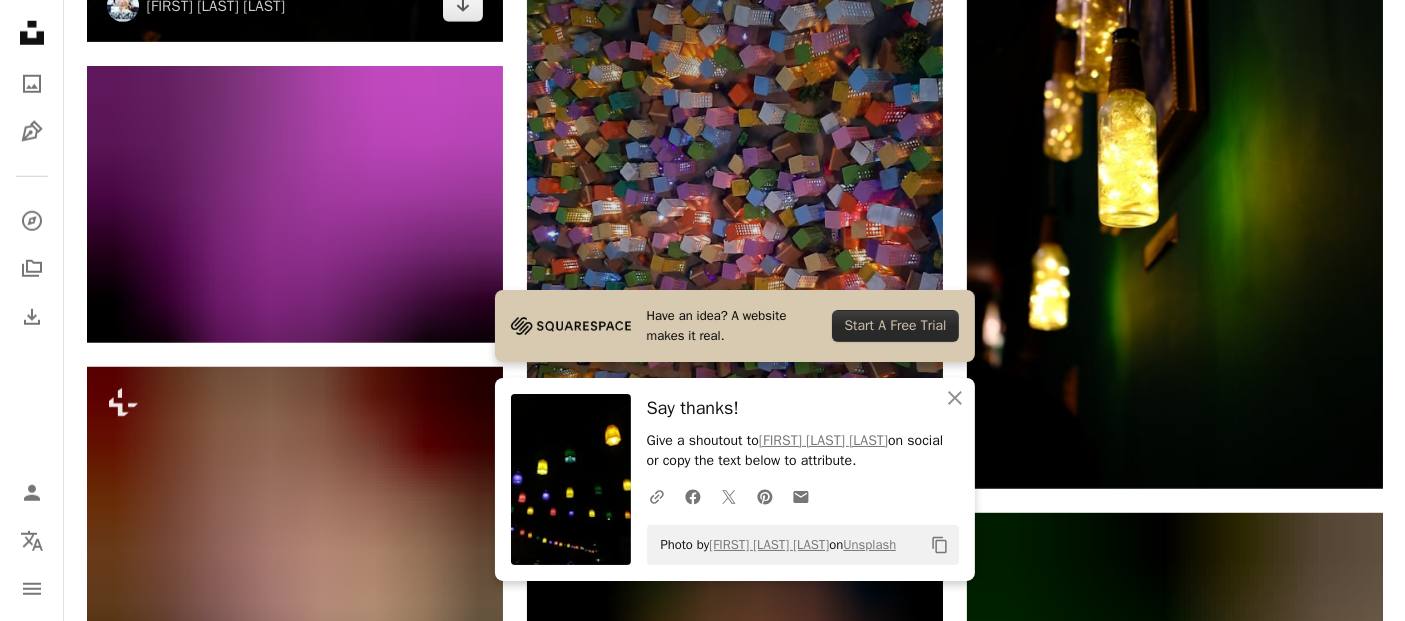 scroll, scrollTop: 2000, scrollLeft: 0, axis: vertical 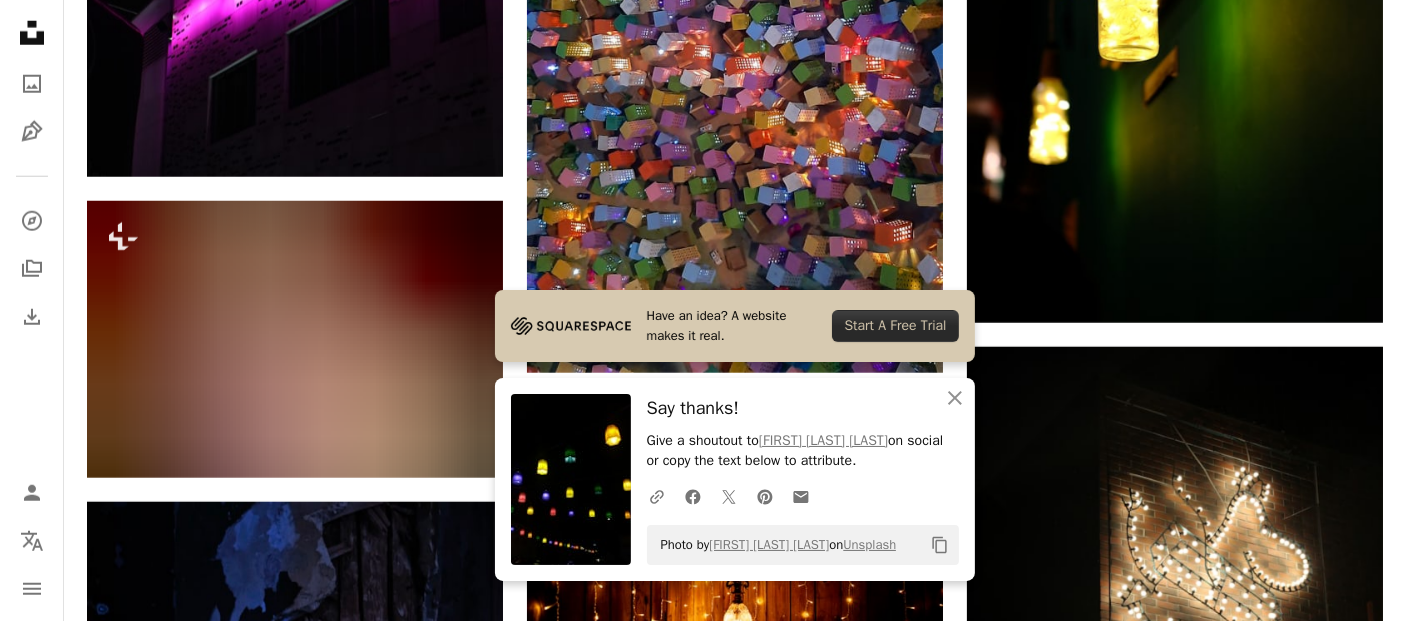 click on "Plus sign for Unsplash+ A heart A plus sign Getty Images For Unsplash+ A lock Download A heart A plus sign [FIRST] [LAST] Available for hire A checkmark inside of a circle Arrow pointing down A heart A plus sign [FIRST] [LAST] Arrow pointing down A heart A plus sign [FIRST] [LAST] Arrow pointing down Plus sign for Unsplash+ A heart A plus sign [FIRST] For Unsplash+ A lock Download A heart A plus sign [FIRST] Arrow pointing down A heart A plus sign [FIRST] [LAST] Available for hire A checkmark inside of a circle Arrow pointing down A heart A plus sign [FIRST] [LAST] Arrow pointing down A heart A plus sign [FIRST] [LAST] Arrow pointing down Plus sign for Unsplash+ A heart A plus sign [FIRST] For Unsplash+ A lock Download A heart A plus sign [FIRST] [LAST] Arrow pointing down A heart A plus sign [FIRST] [LAST] Arrow pointing down Plus sign for Unsplash+ A heart A plus sign Getty Images For Unsplash+" at bounding box center (735, 369) 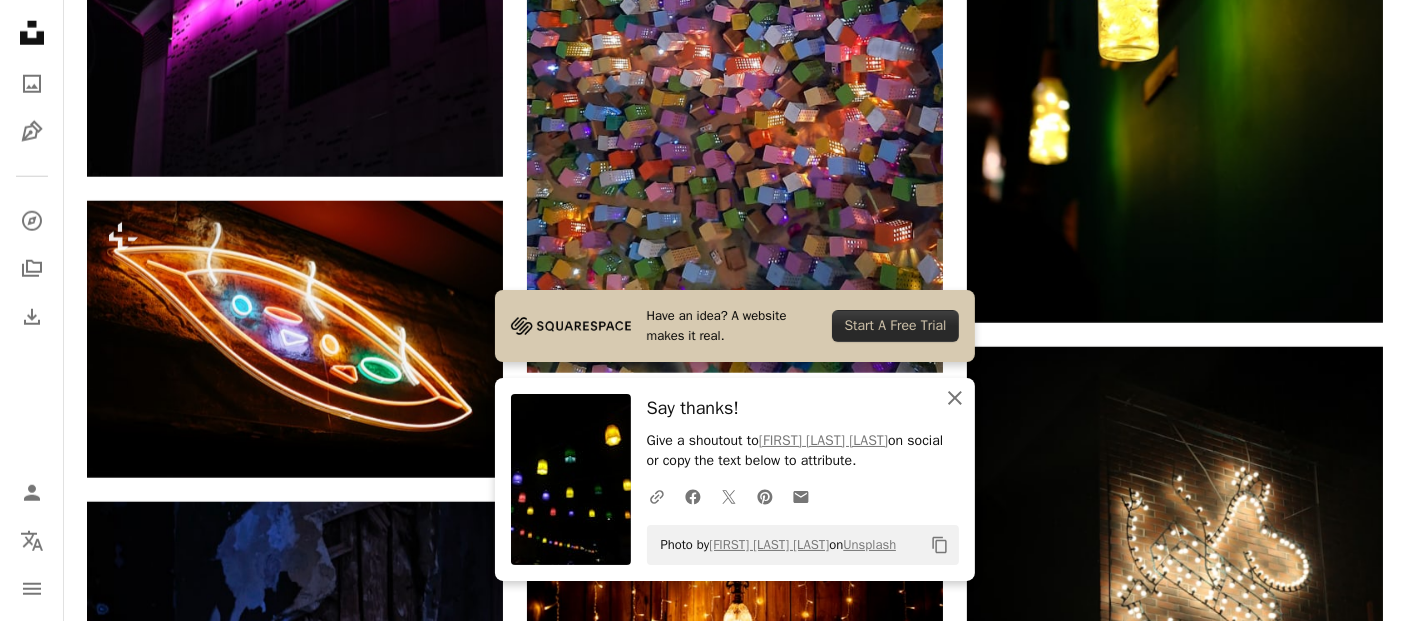 click on "An X shape" at bounding box center (955, 398) 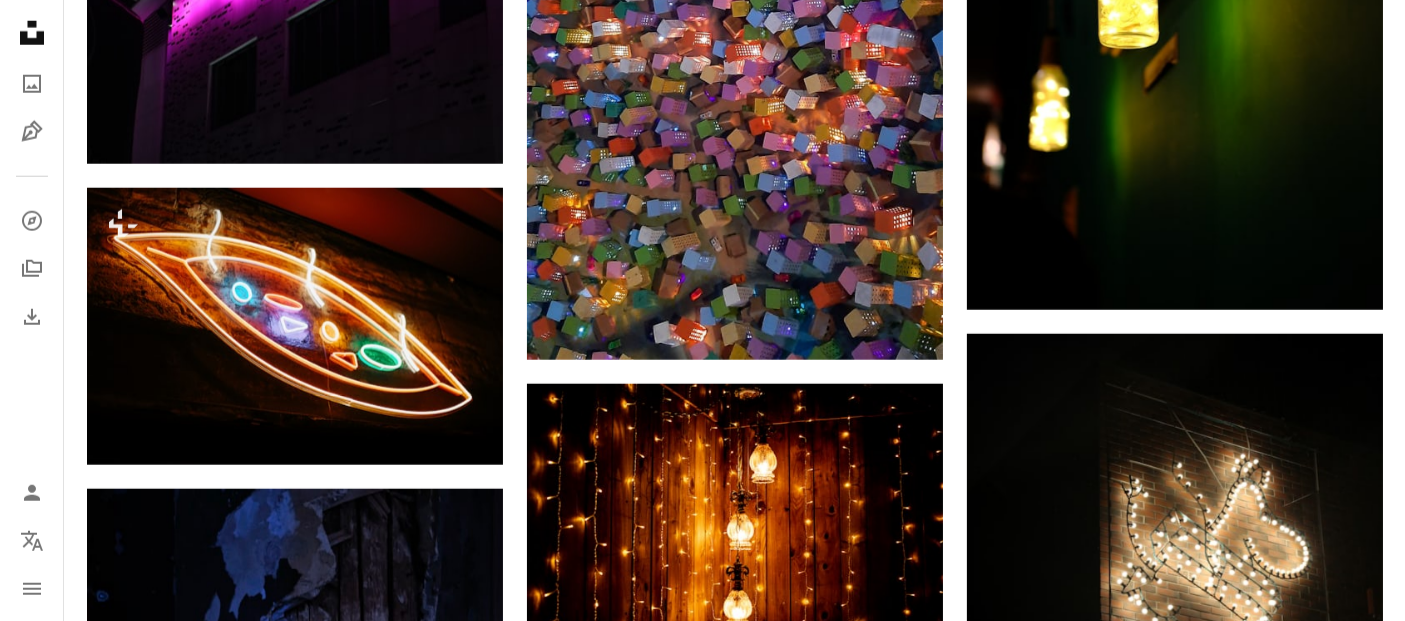 scroll, scrollTop: 2111, scrollLeft: 0, axis: vertical 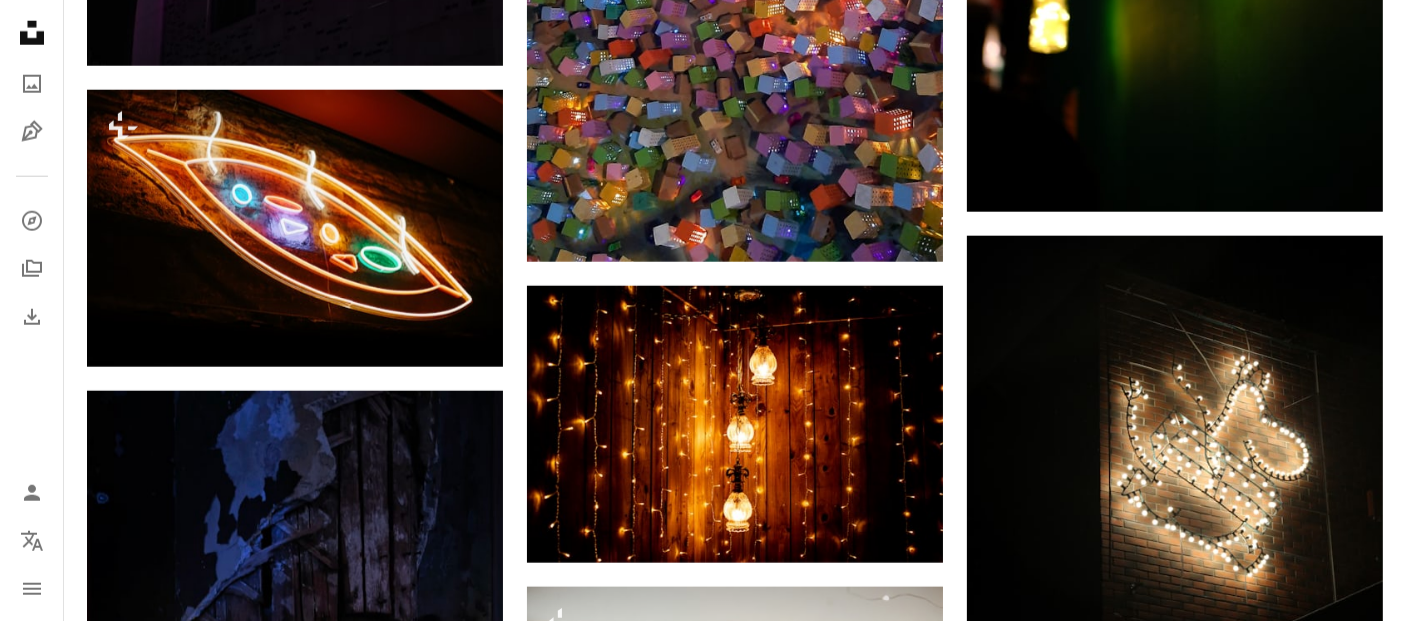 click on "Arrow pointing down" at bounding box center [1343, 1328] 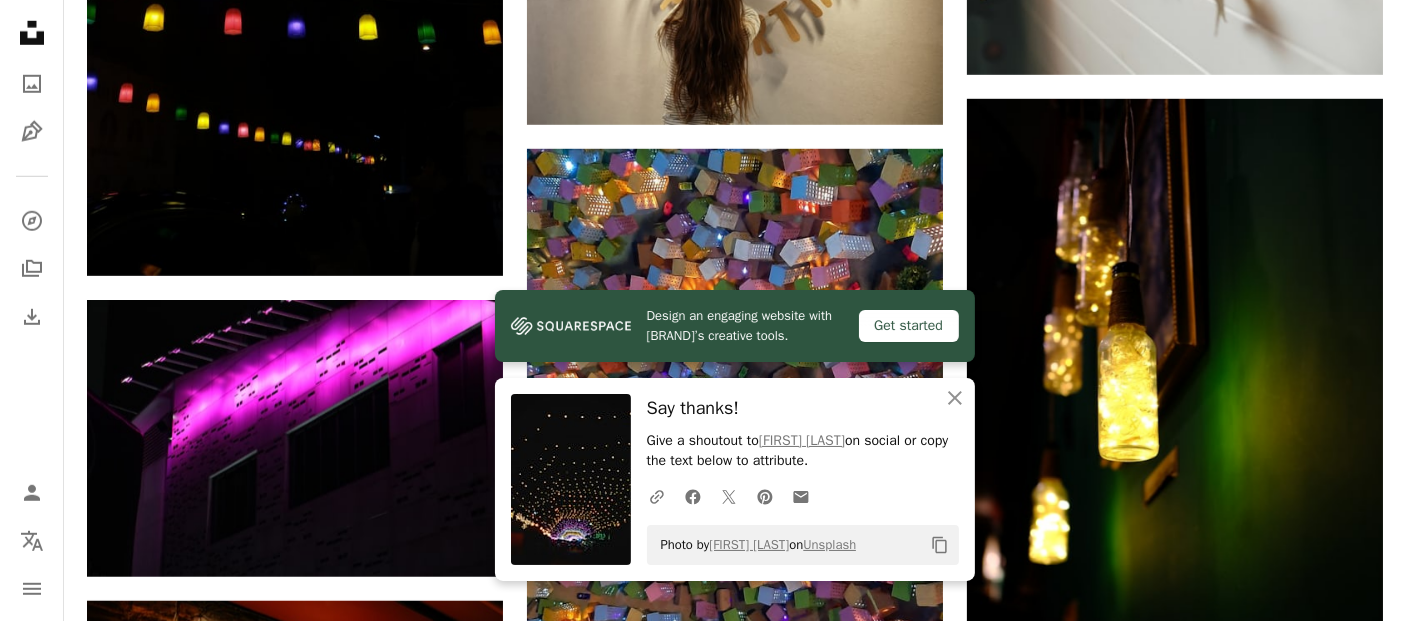 scroll, scrollTop: 1590, scrollLeft: 0, axis: vertical 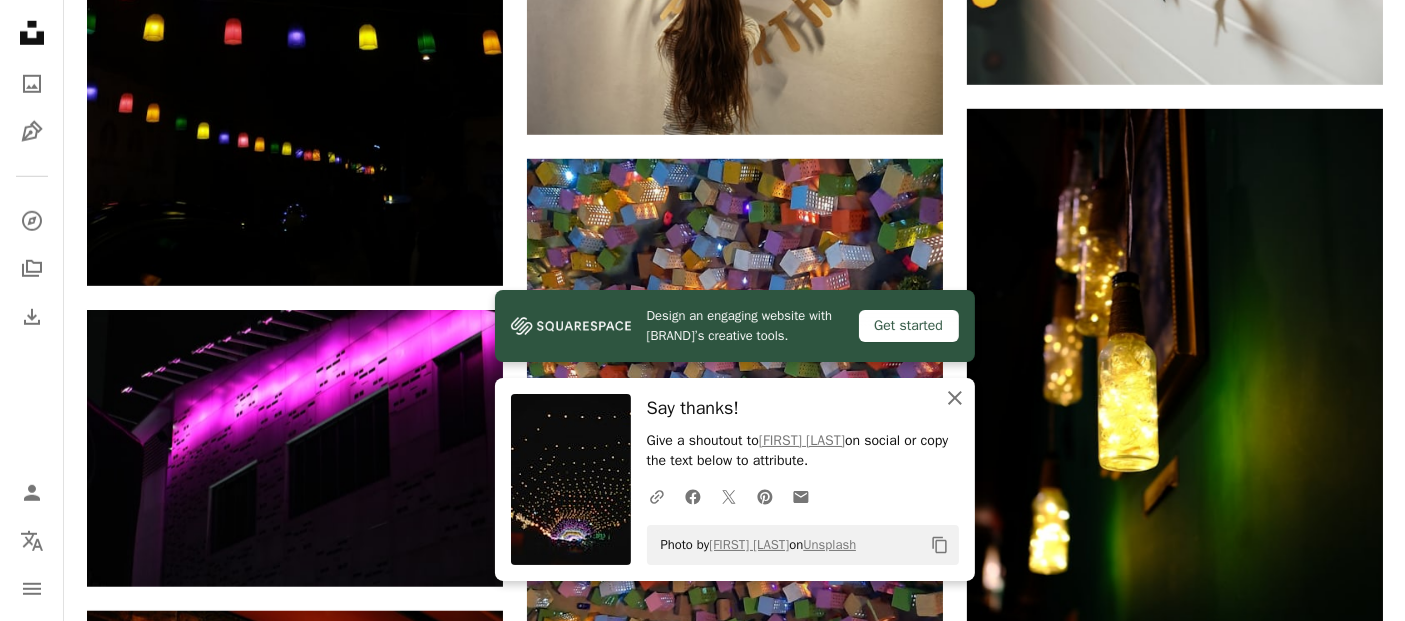 click on "An X shape" at bounding box center [955, 398] 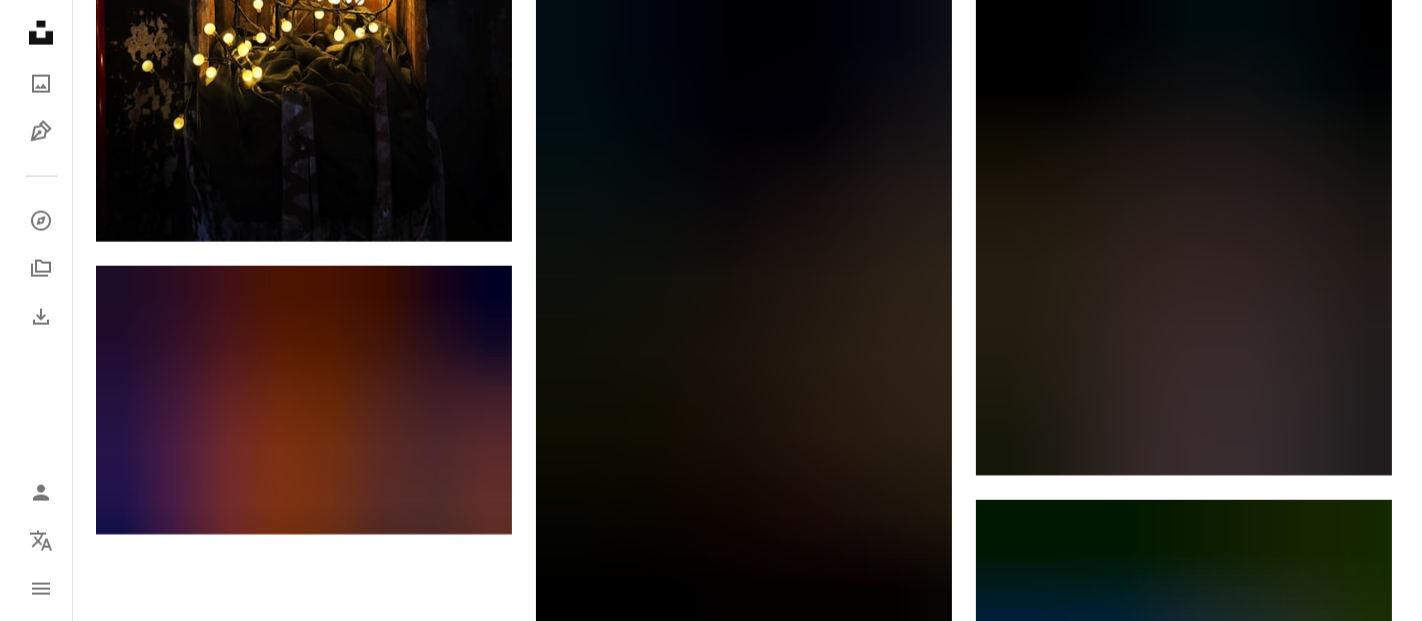 scroll, scrollTop: 3034, scrollLeft: 0, axis: vertical 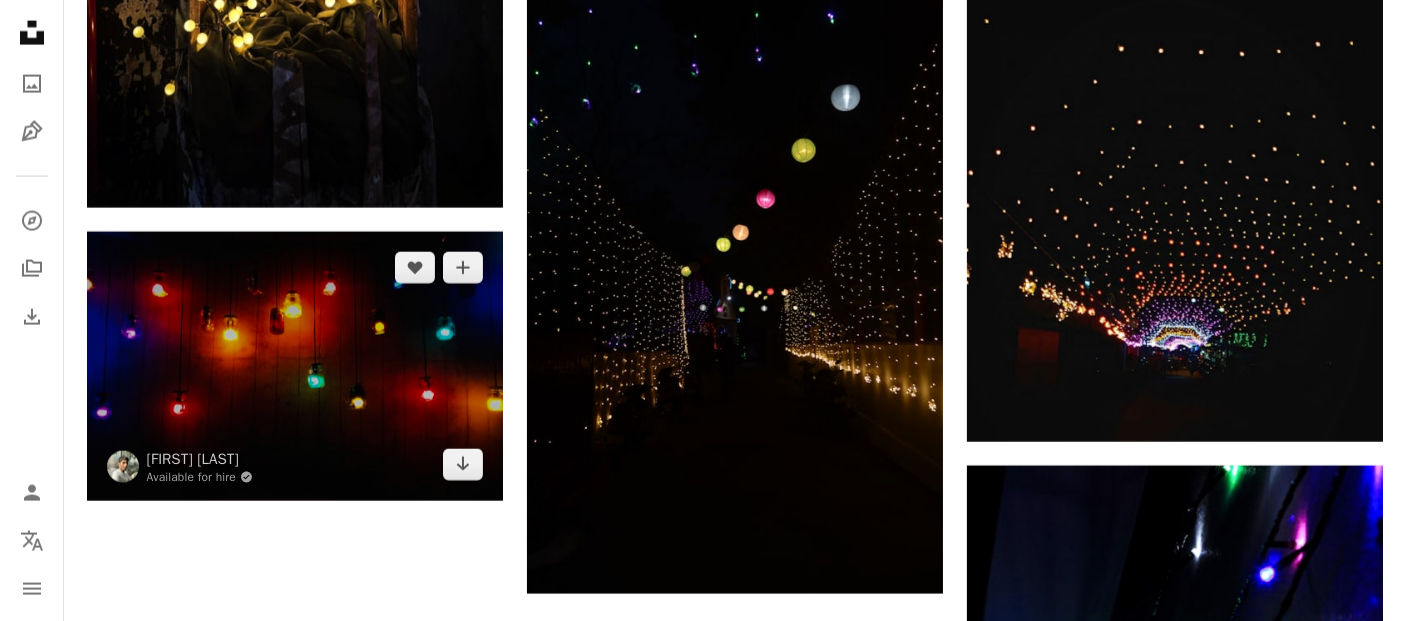 click at bounding box center [295, 367] 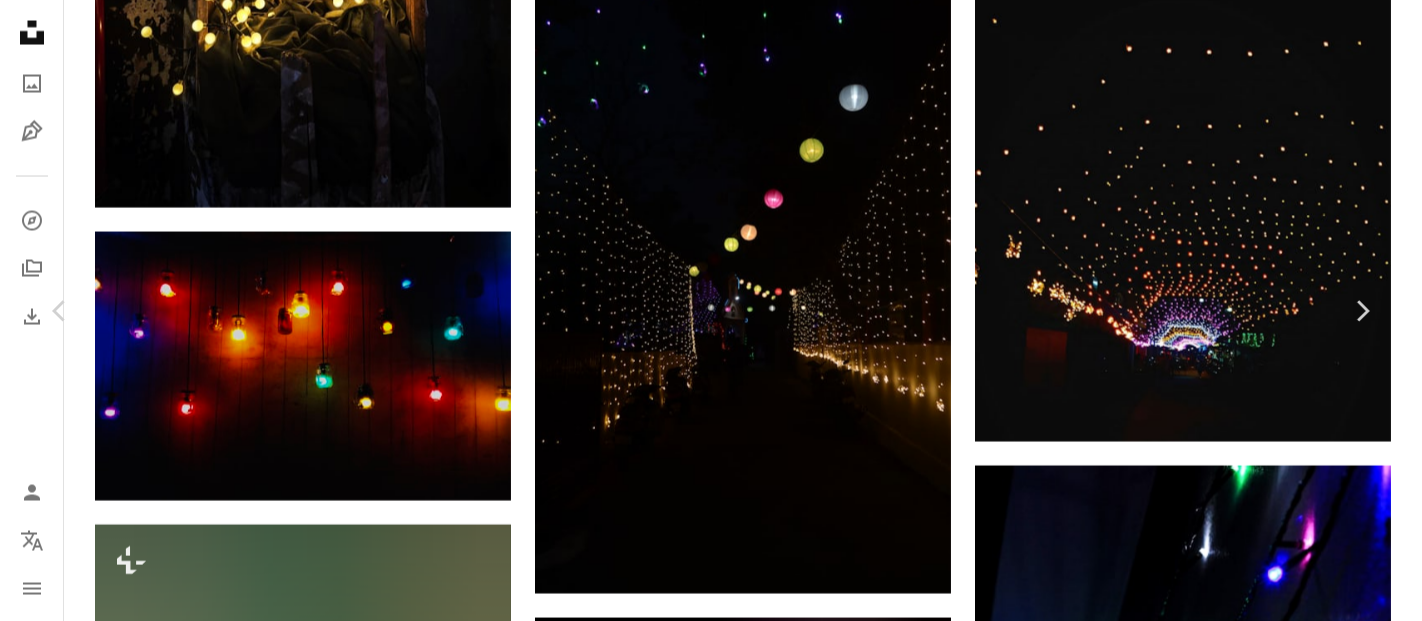 scroll, scrollTop: 5000, scrollLeft: 0, axis: vertical 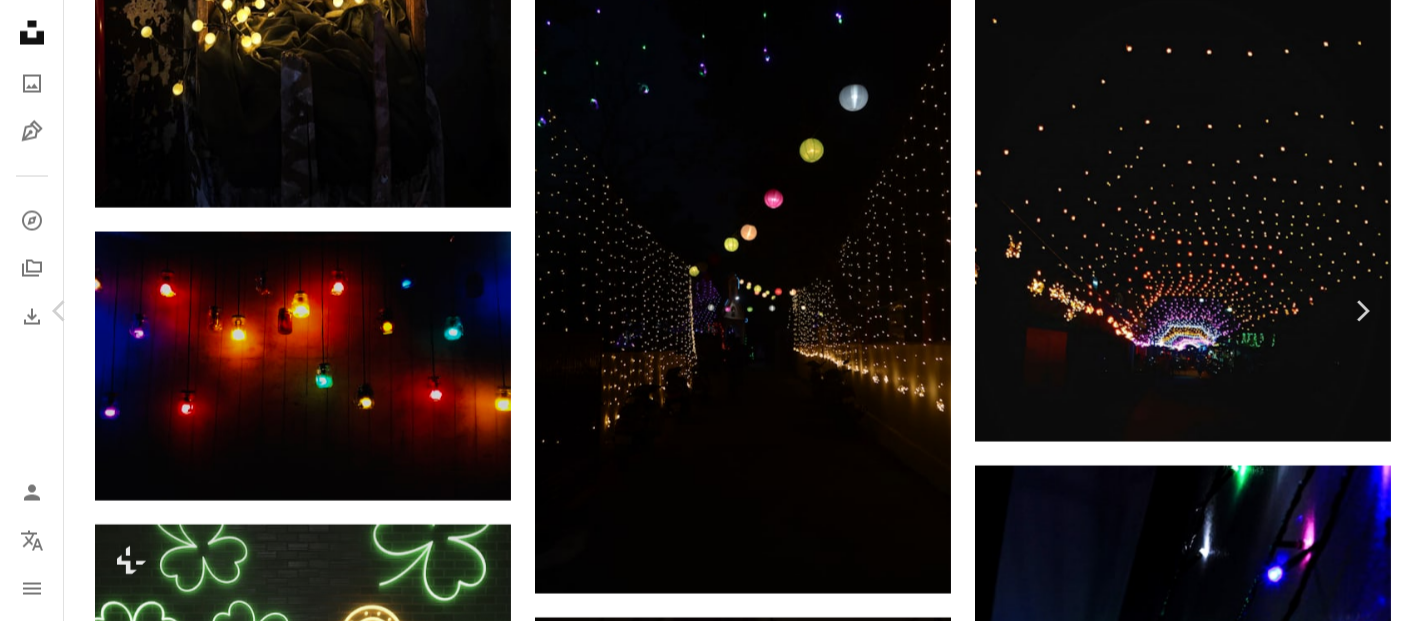 click on "Arrow pointing down" at bounding box center (1227, 5788) 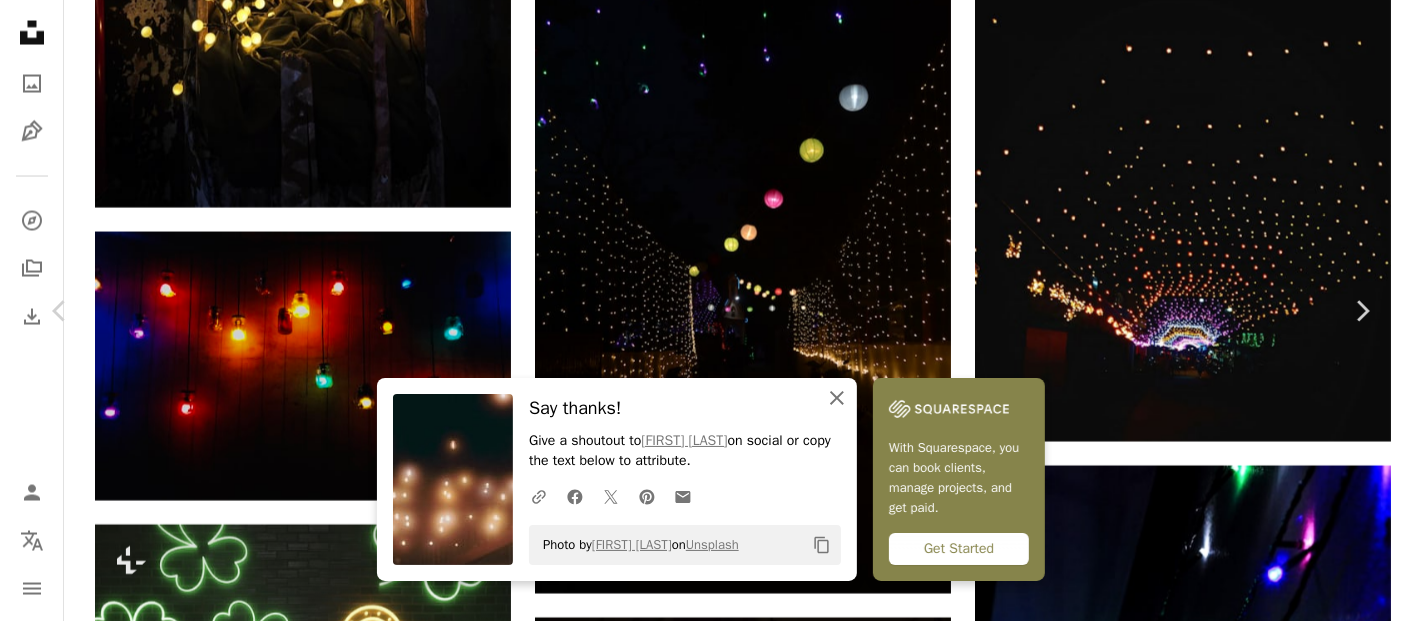 click on "An X shape" at bounding box center (837, 398) 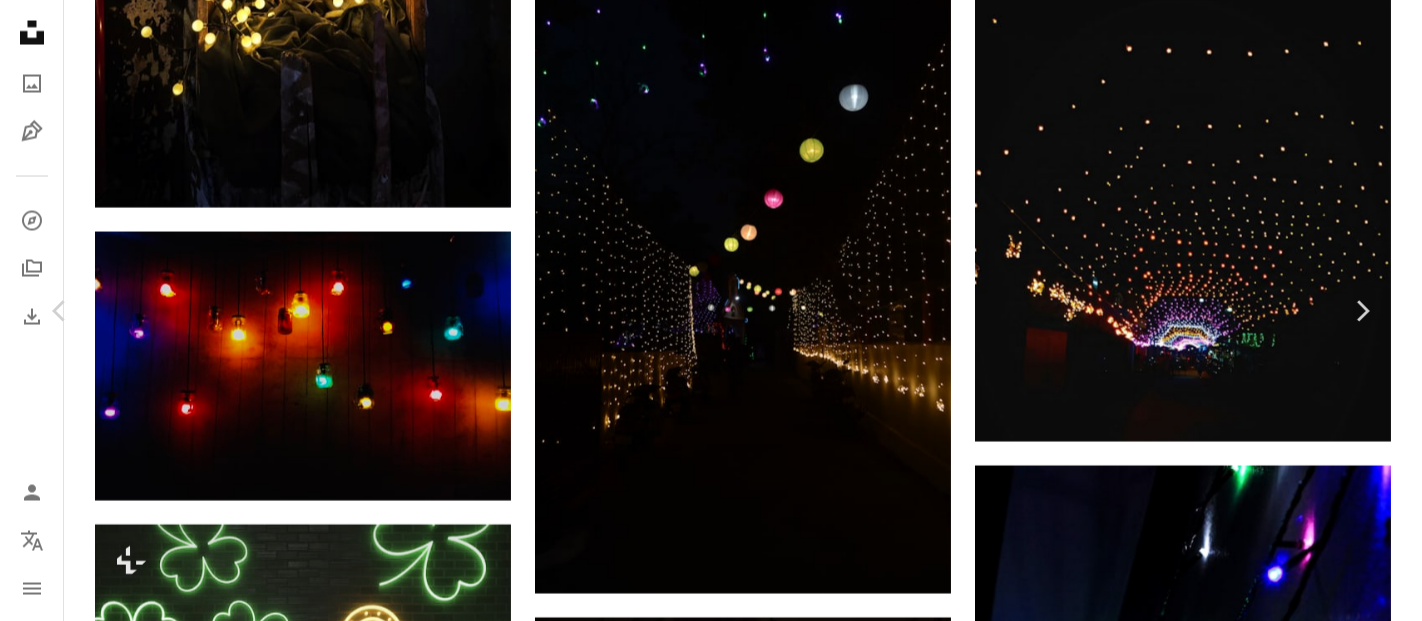 scroll, scrollTop: 2222, scrollLeft: 0, axis: vertical 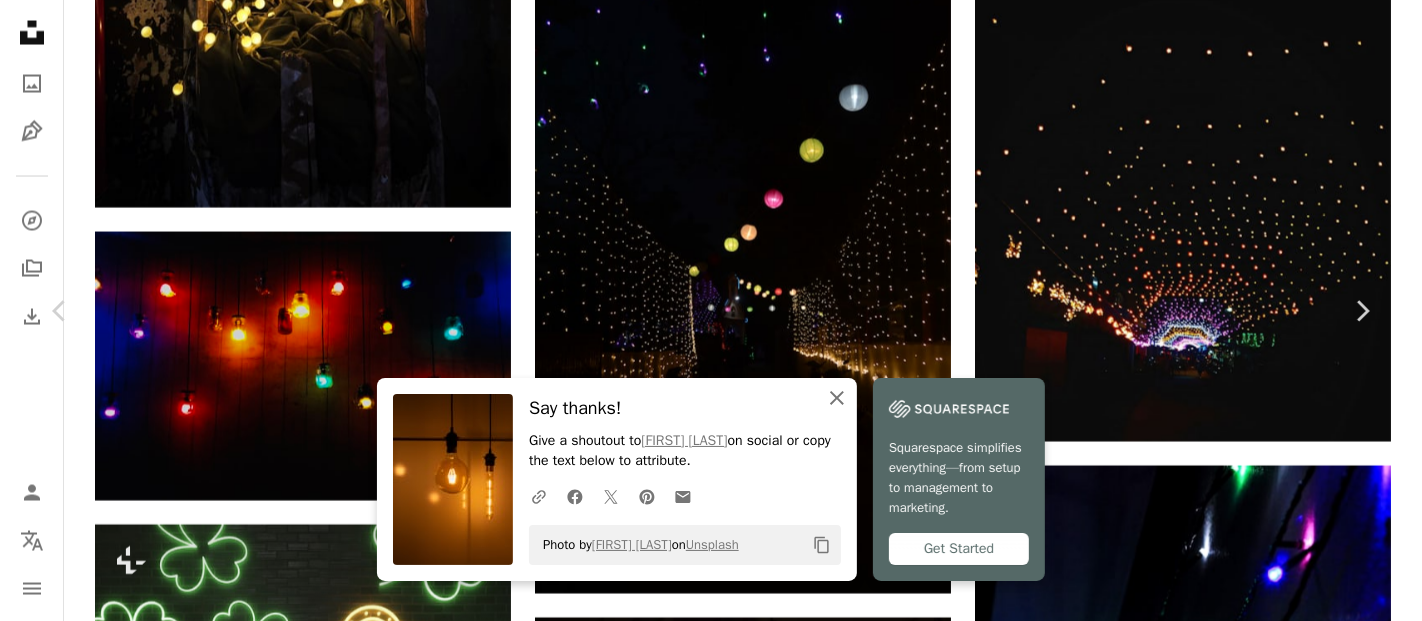 click on "An X shape" at bounding box center (837, 398) 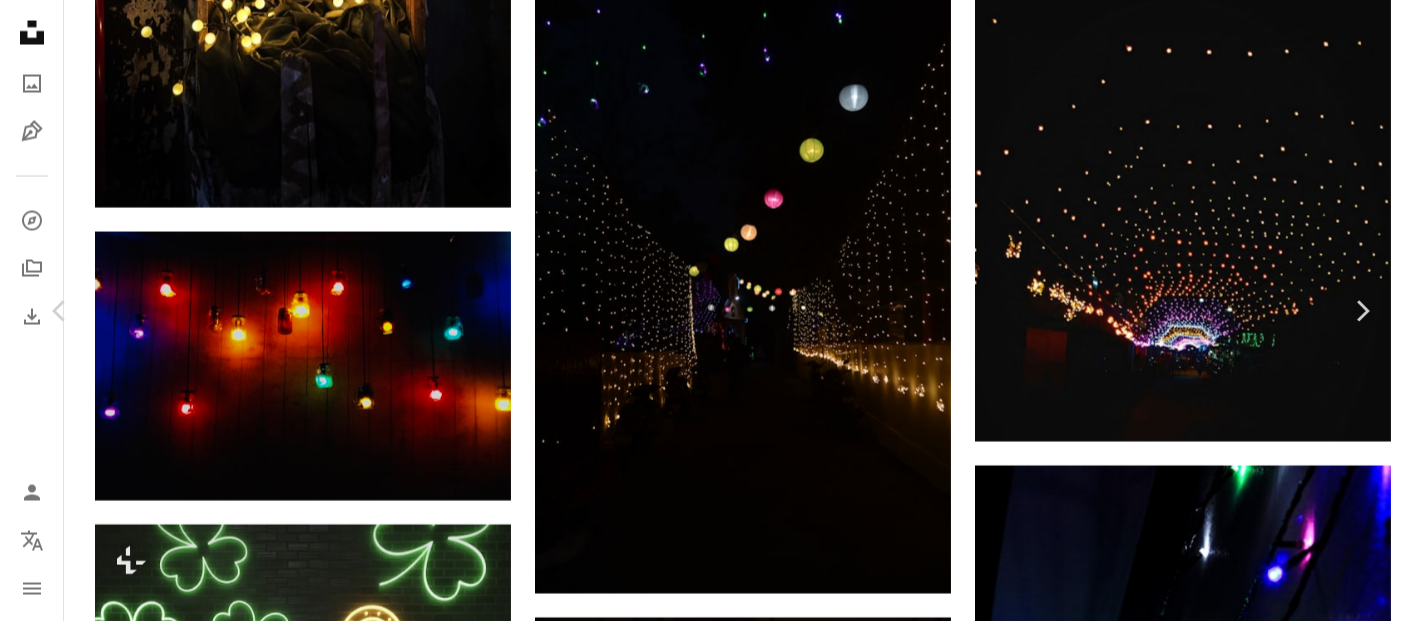 scroll, scrollTop: 777, scrollLeft: 0, axis: vertical 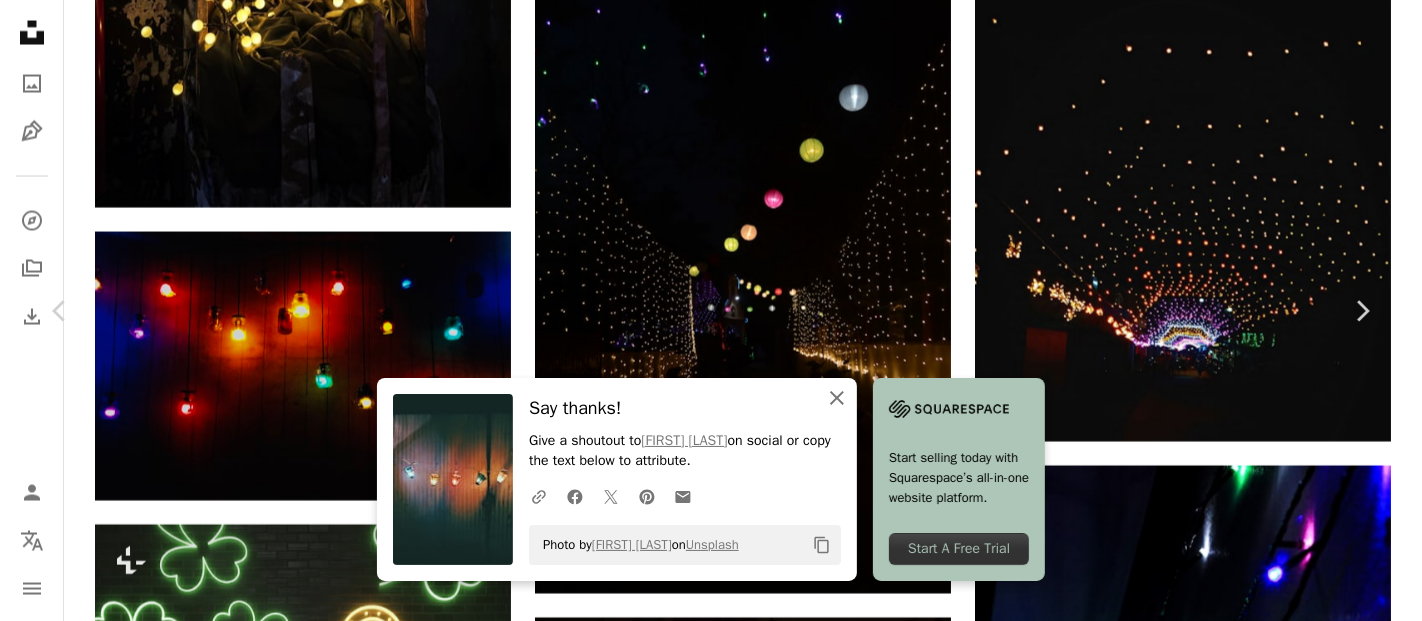 click on "An X shape" at bounding box center [837, 398] 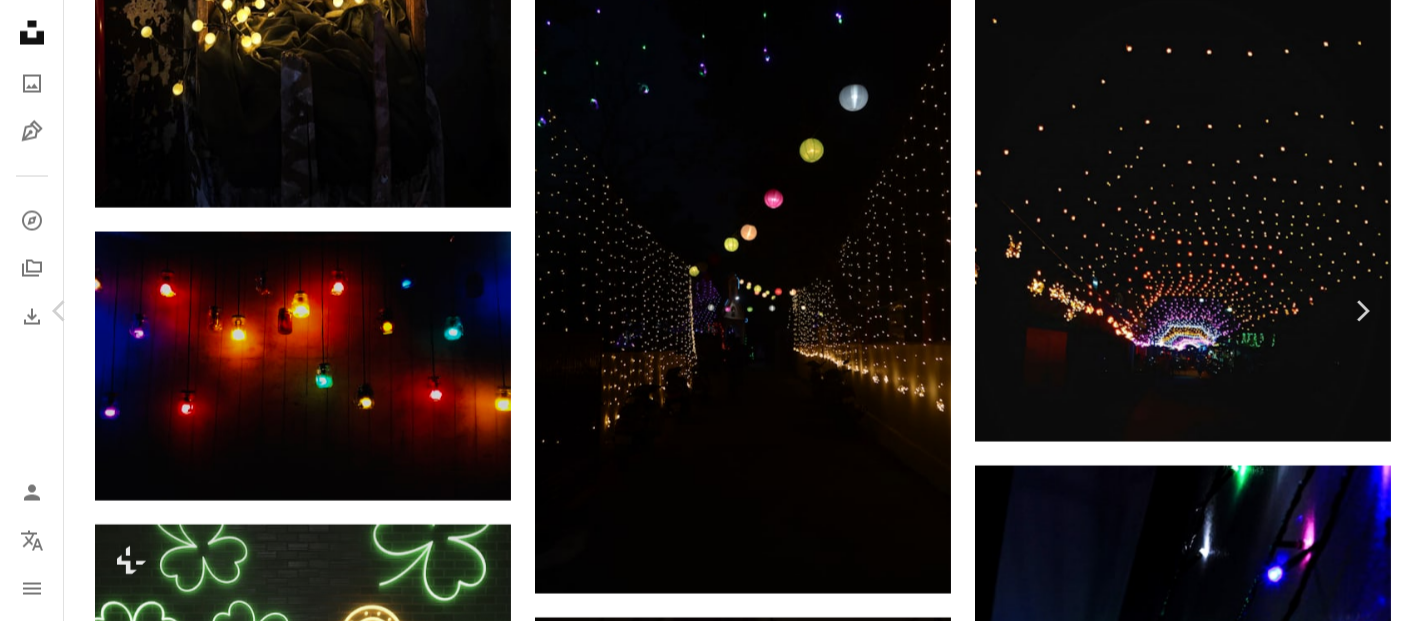 click at bounding box center (1087, 5927) 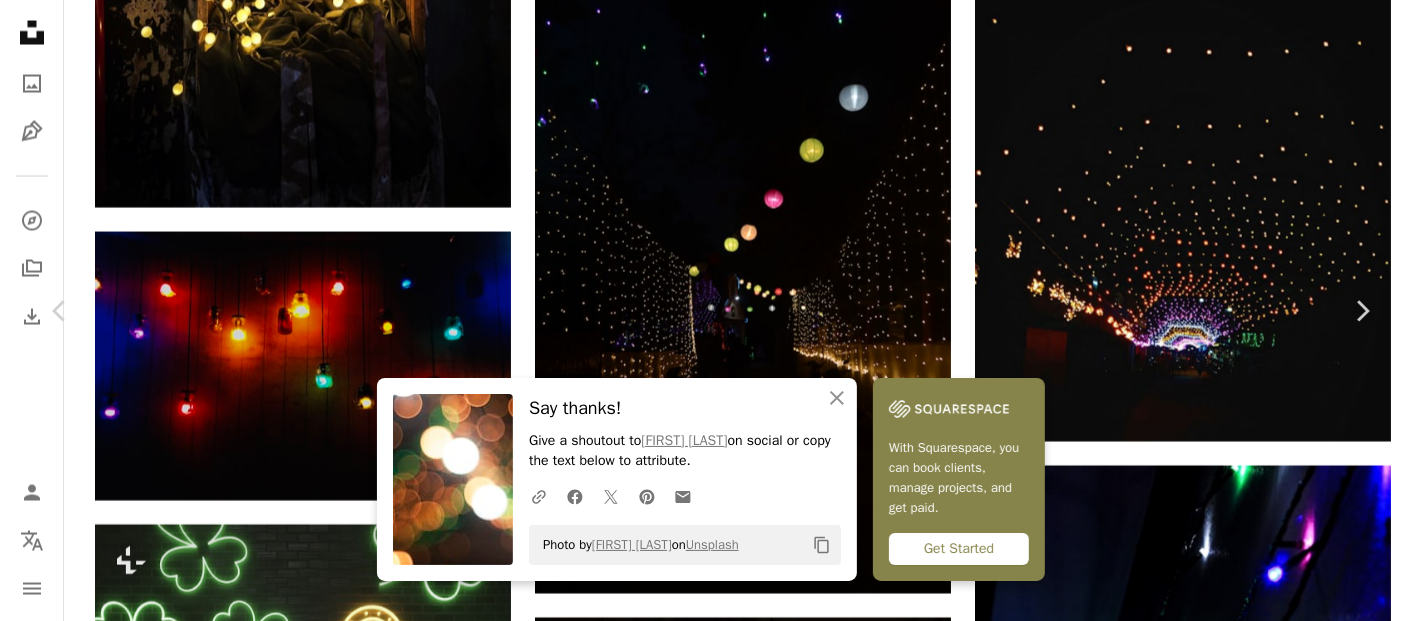 scroll, scrollTop: 5666, scrollLeft: 0, axis: vertical 